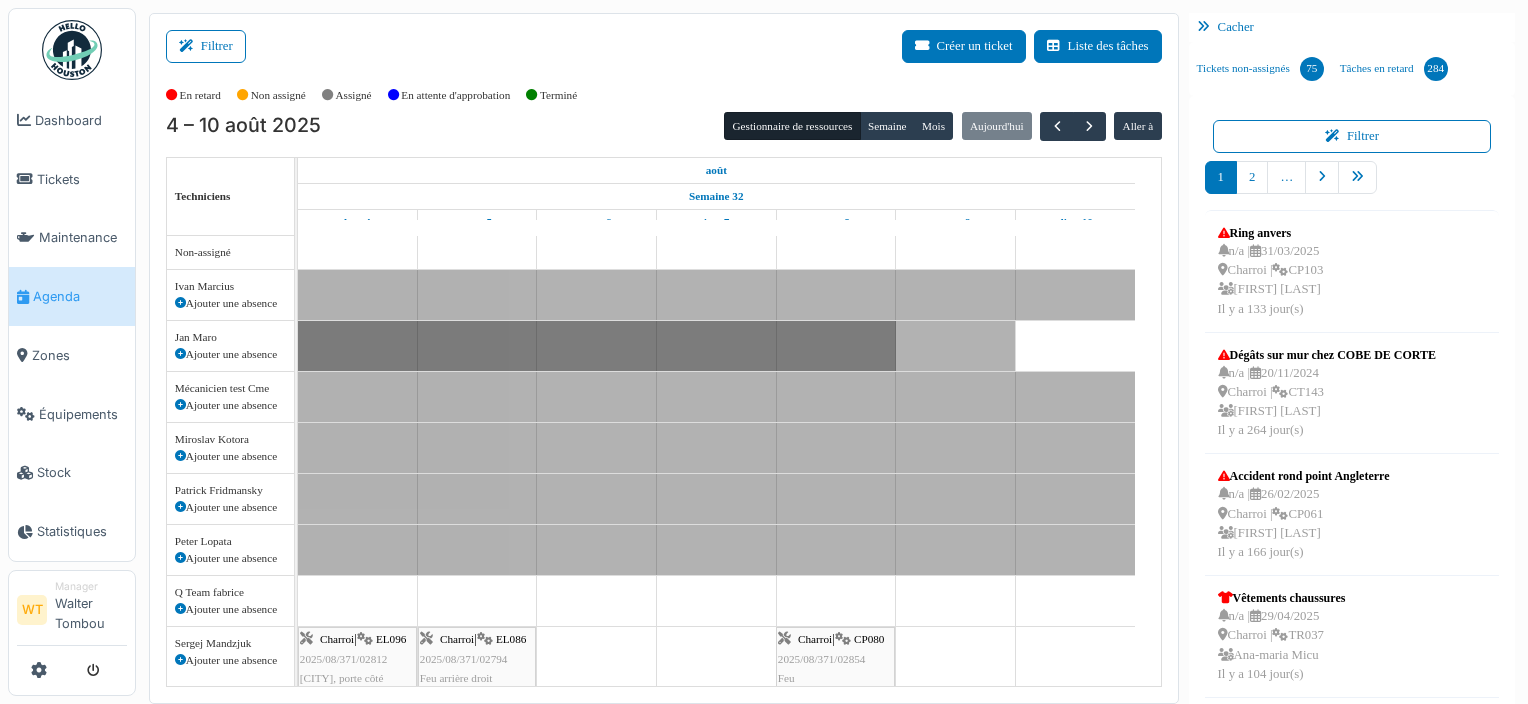 scroll, scrollTop: 0, scrollLeft: 0, axis: both 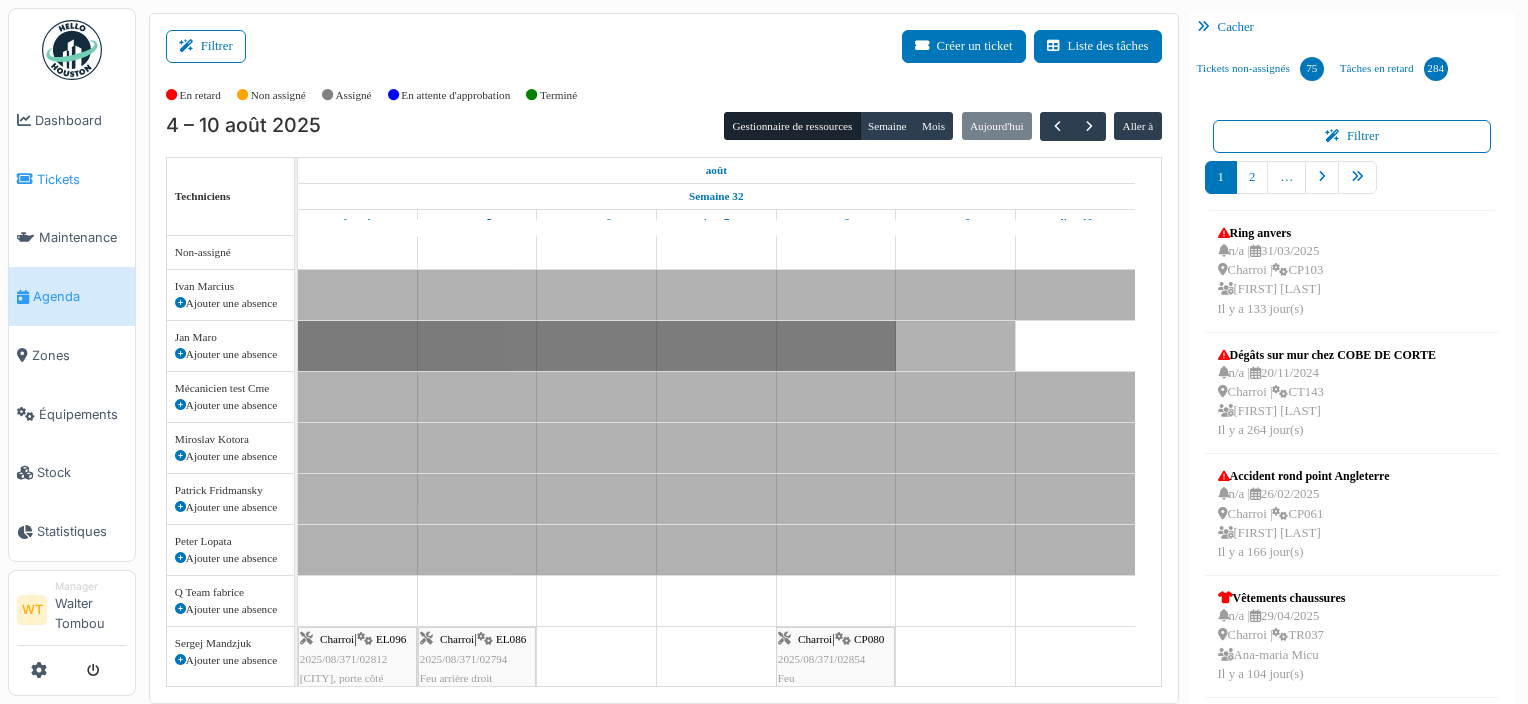 click on "Tickets" at bounding box center (72, 179) 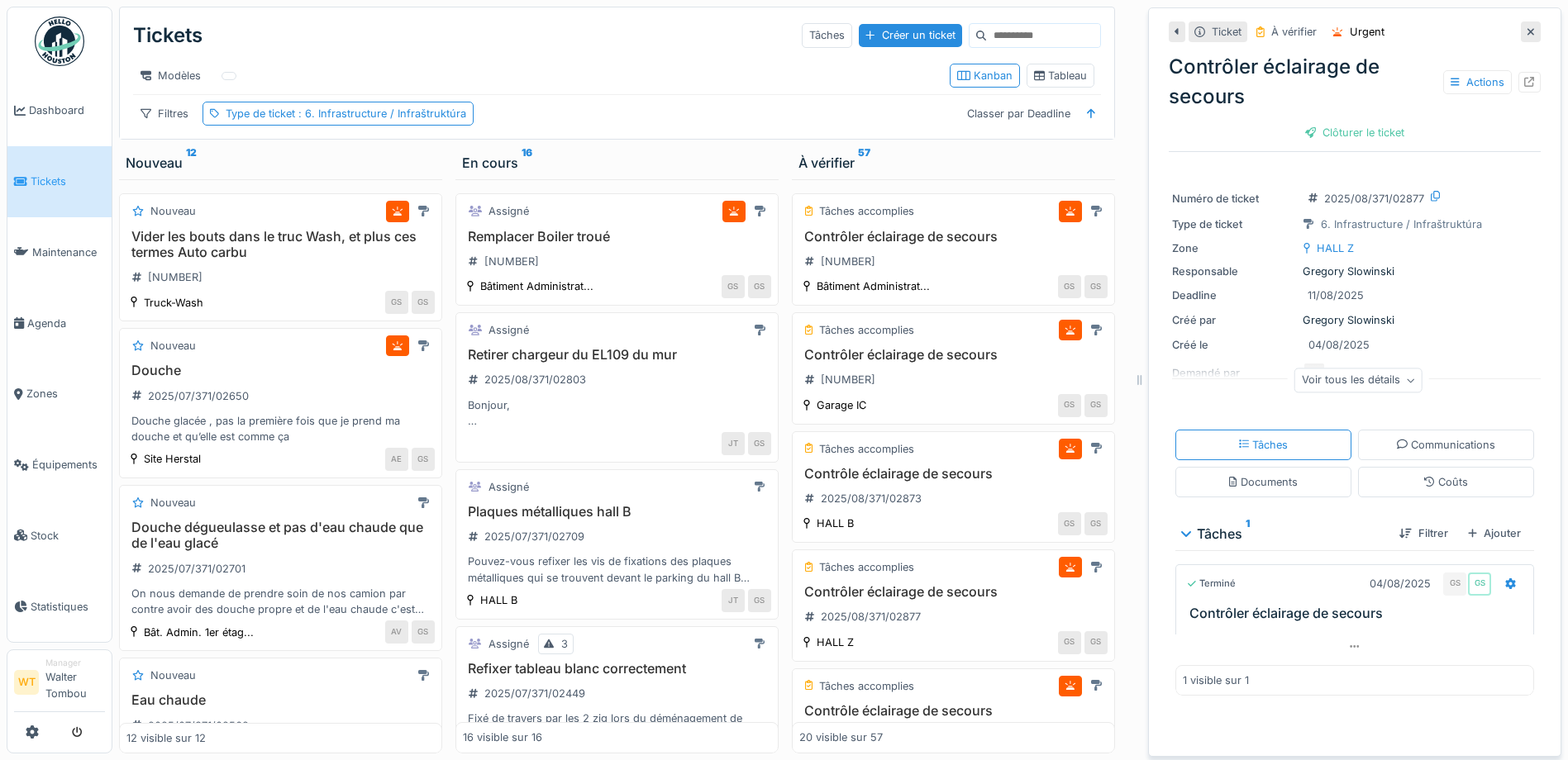 scroll, scrollTop: 0, scrollLeft: 0, axis: both 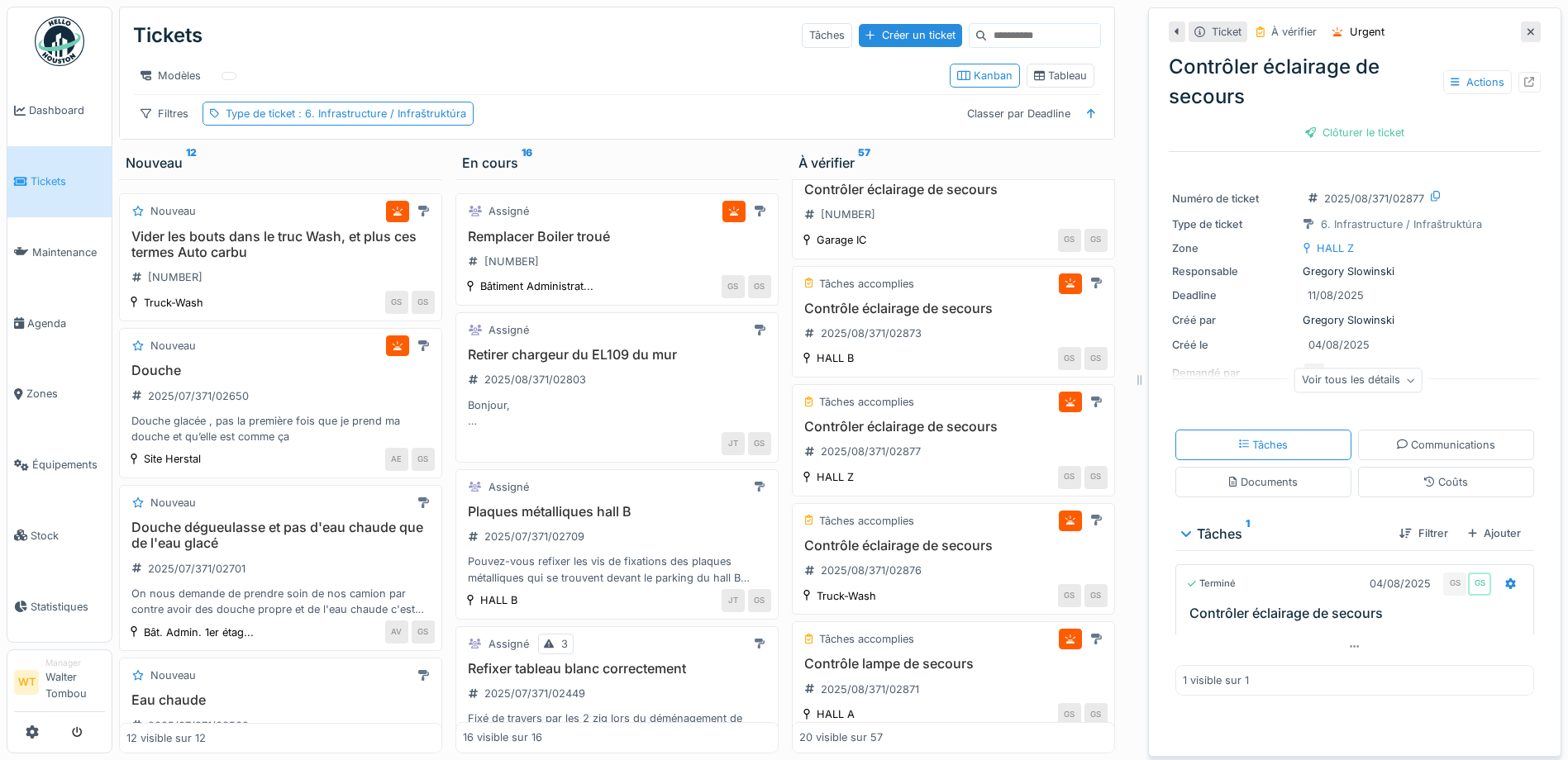 click at bounding box center (1531, 31) 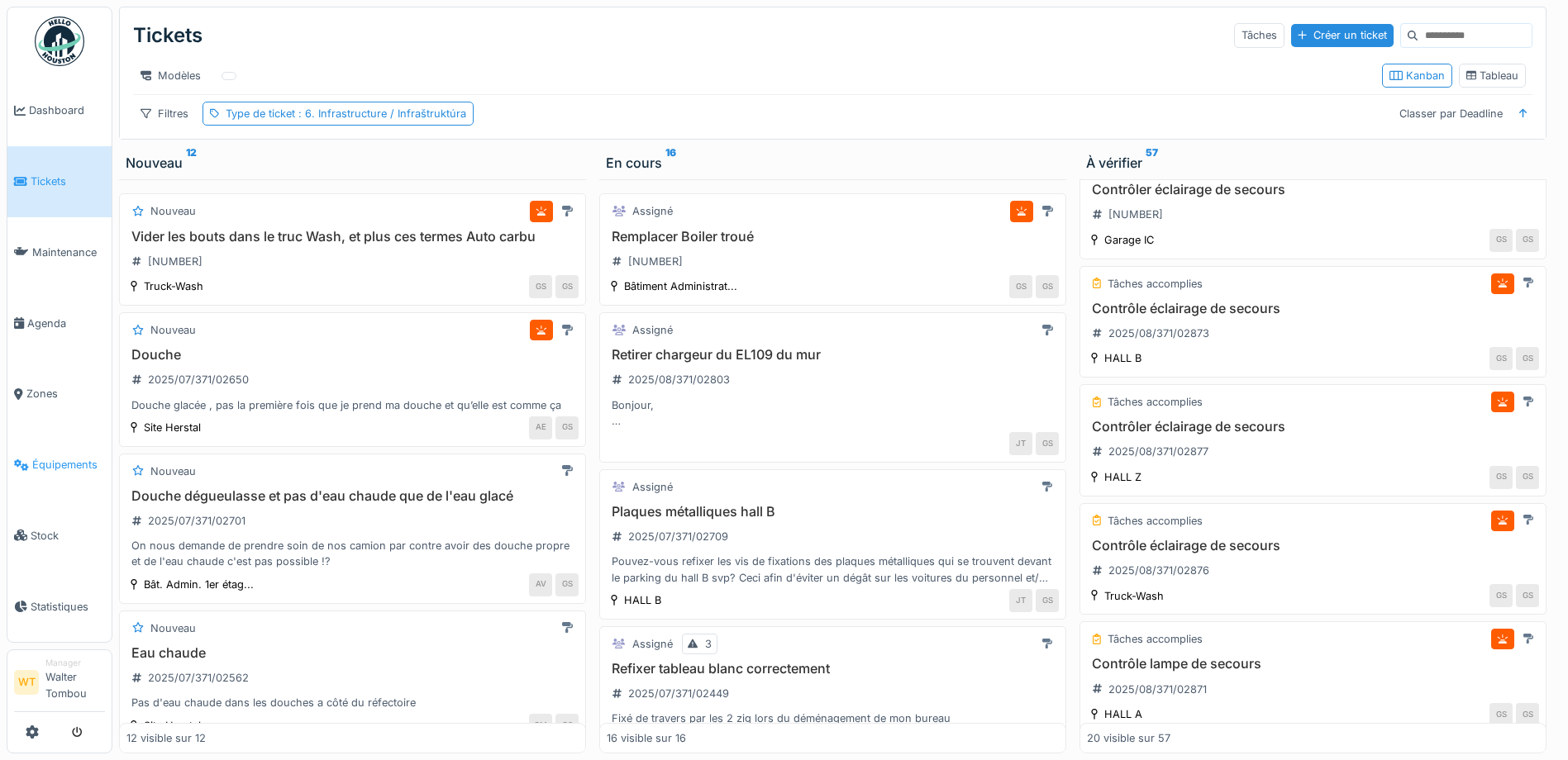 click on "Équipements" at bounding box center (69, 464) 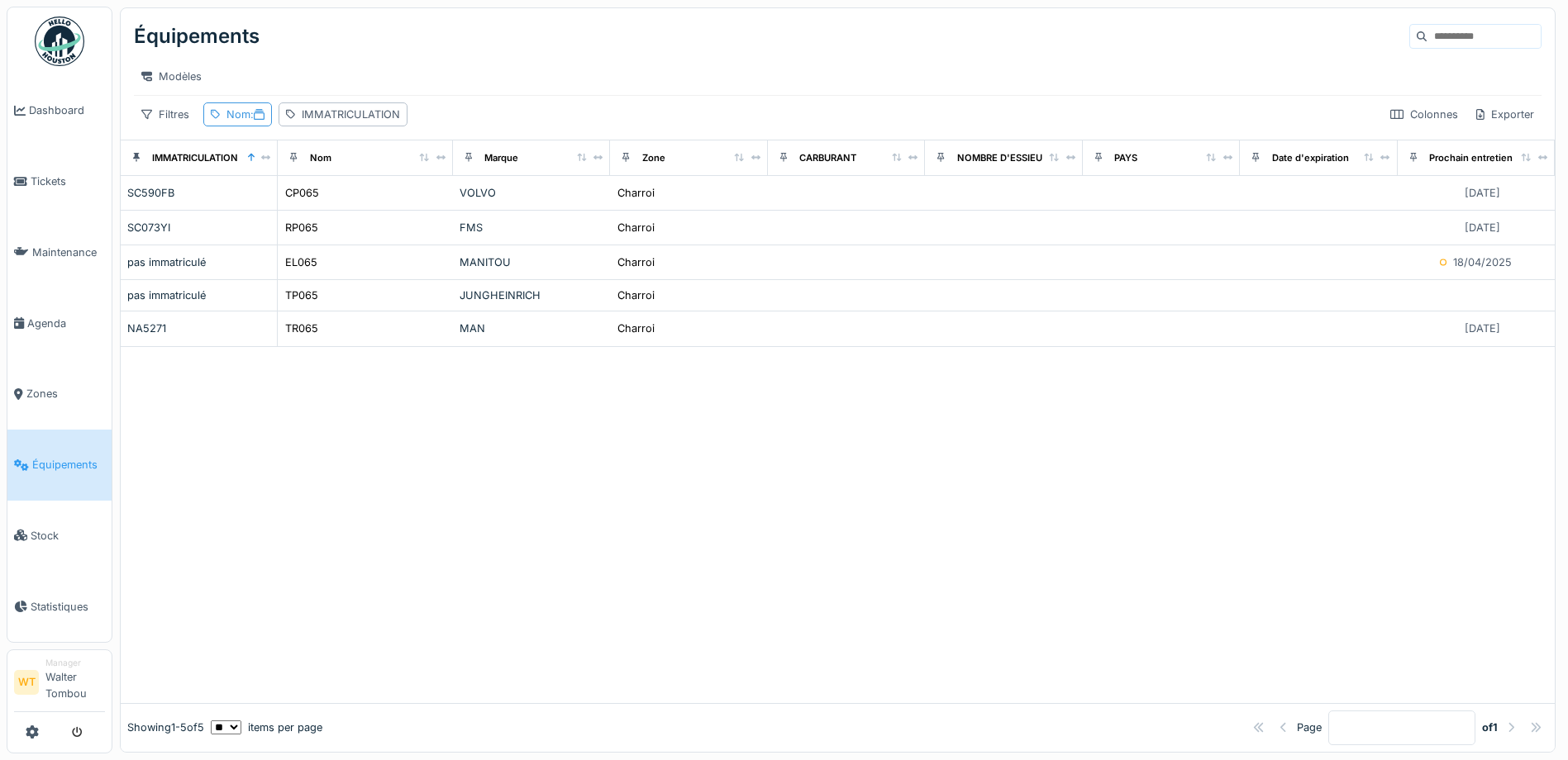 scroll, scrollTop: 0, scrollLeft: 0, axis: both 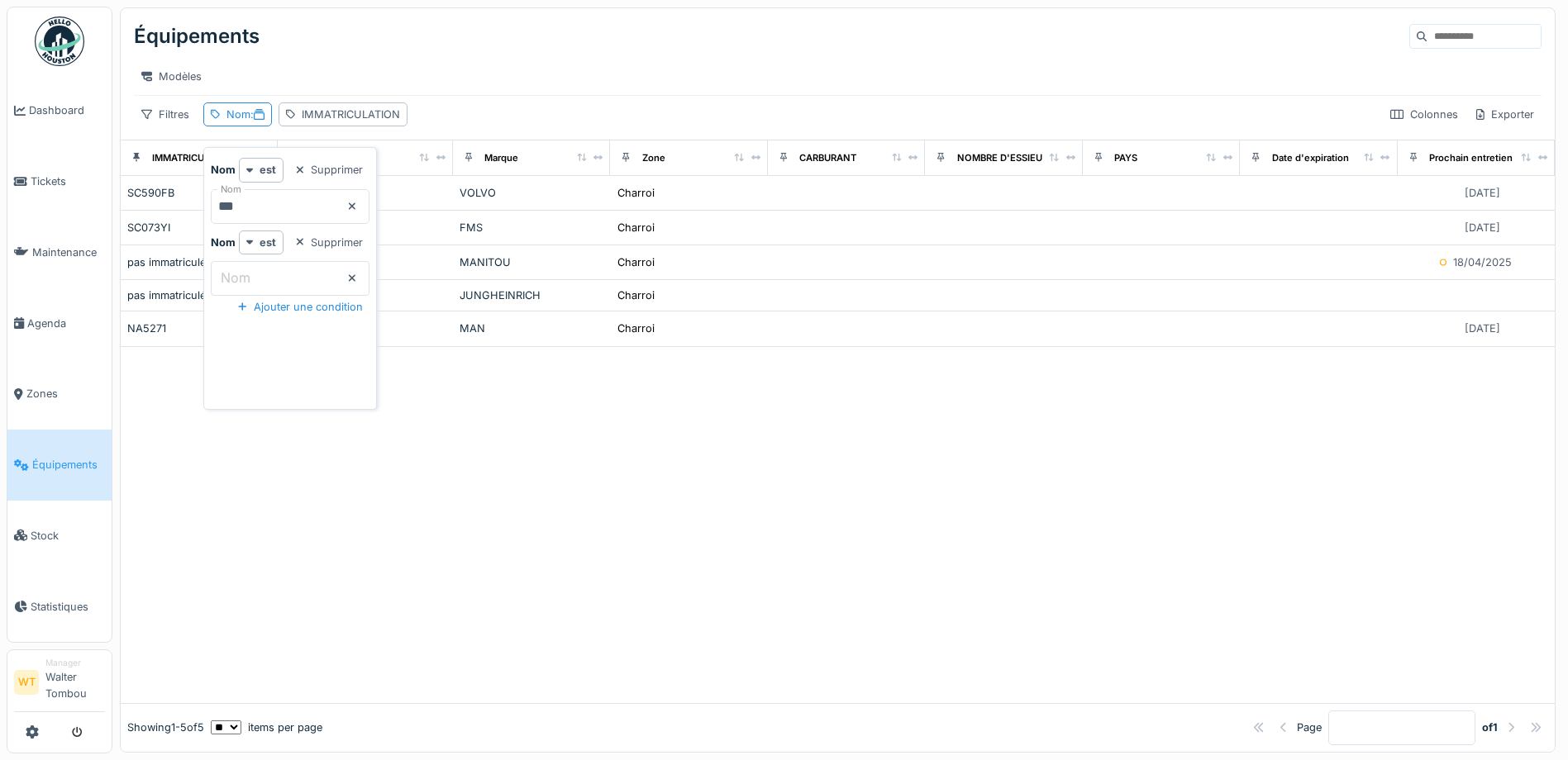 click 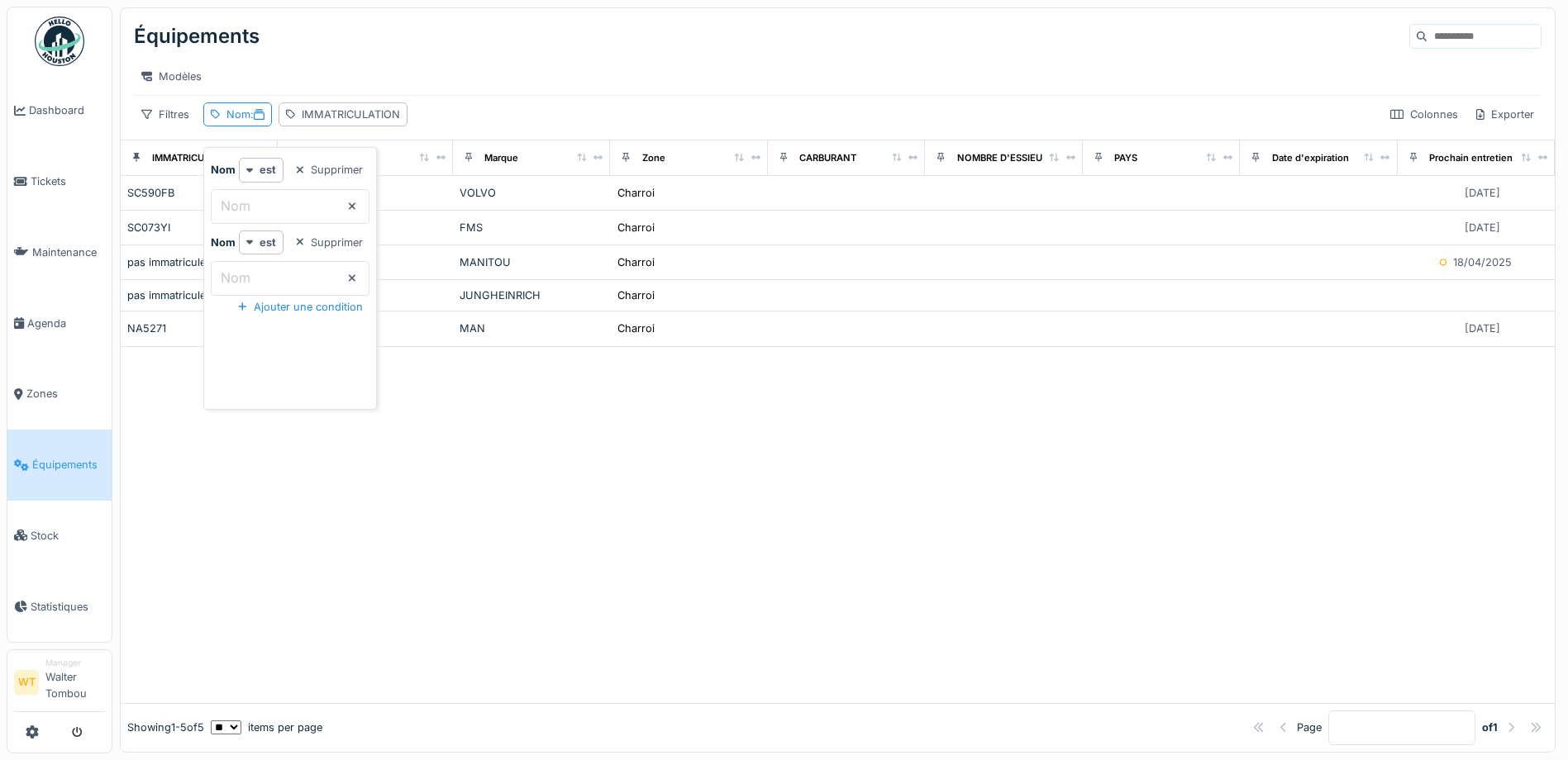 click on "Nom" at bounding box center (290, 207) 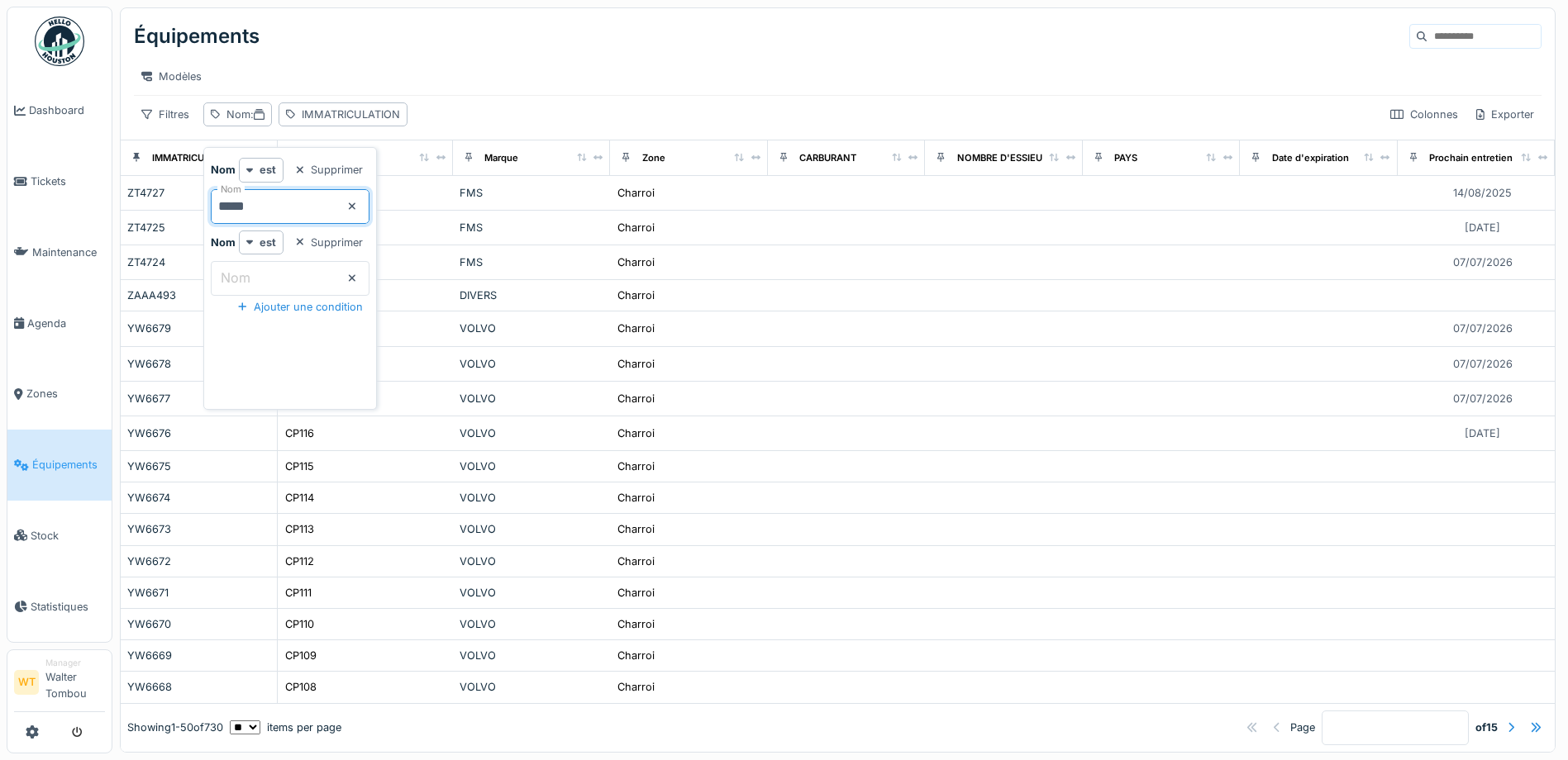 type on "*****" 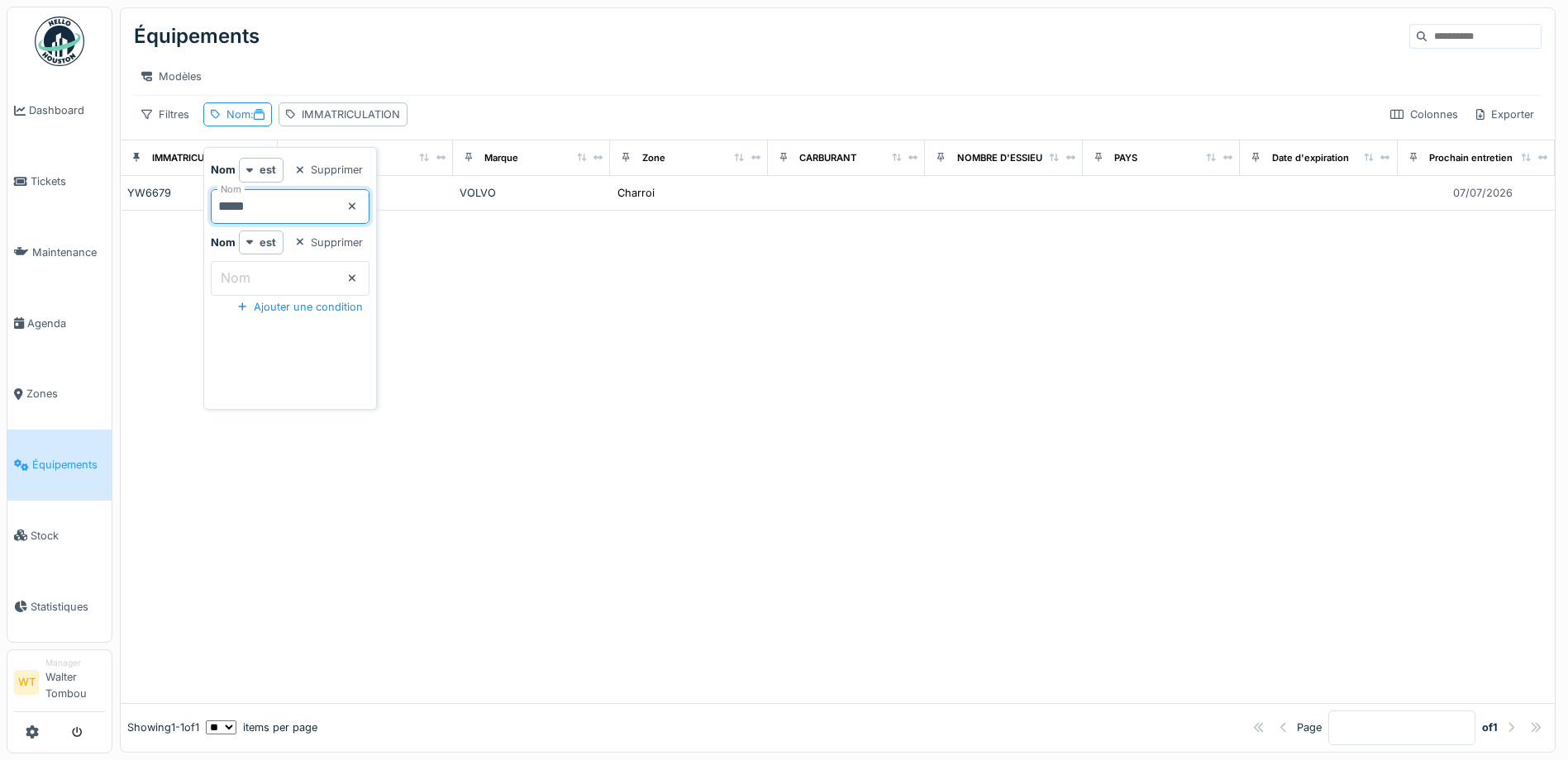 click on "Équipements Modèles Filtres Nom  :  IMMATRICULATION Colonnes Exporter" at bounding box center (837, 74) 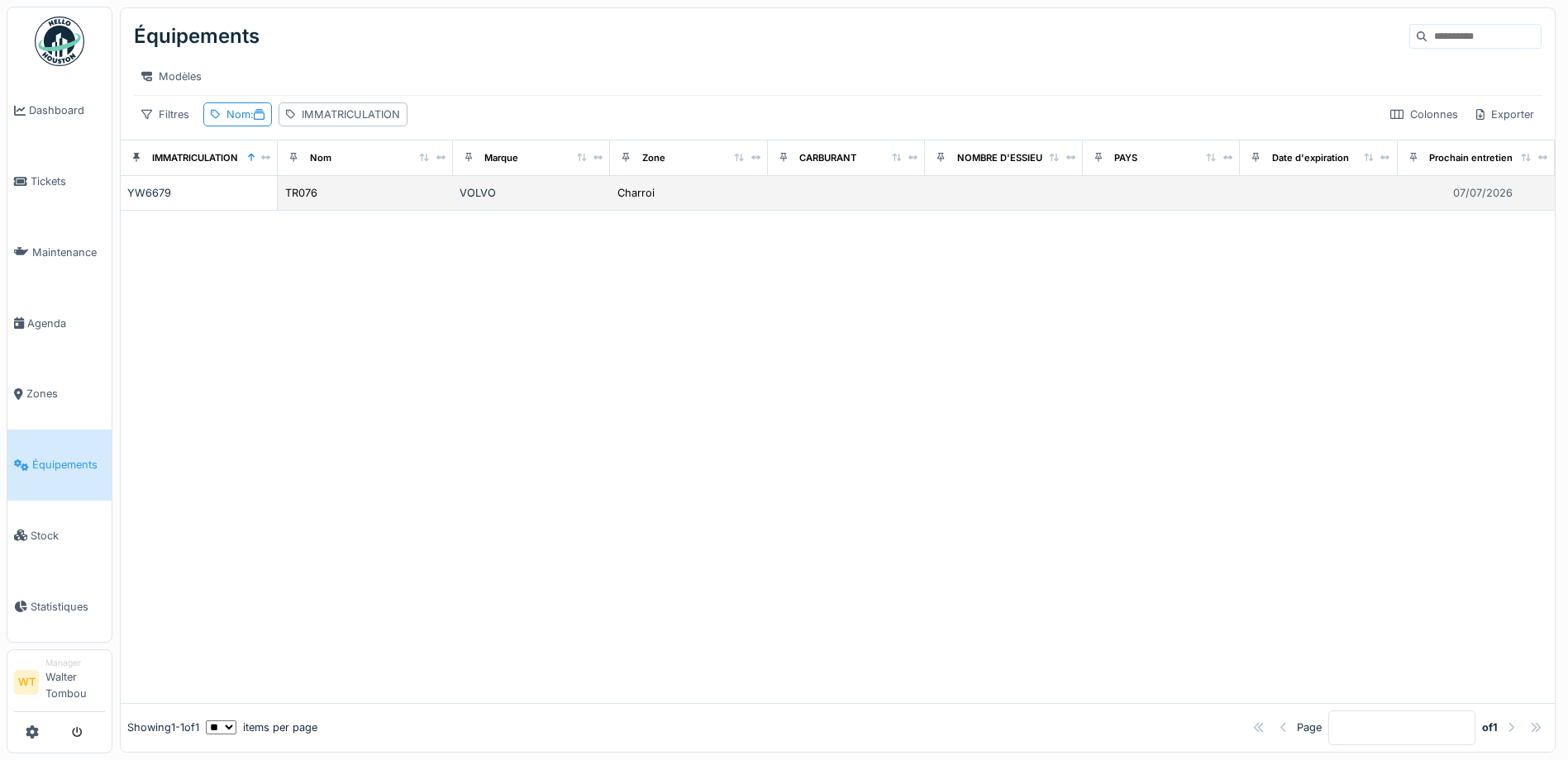 click on "TR076" at bounding box center (365, 192) 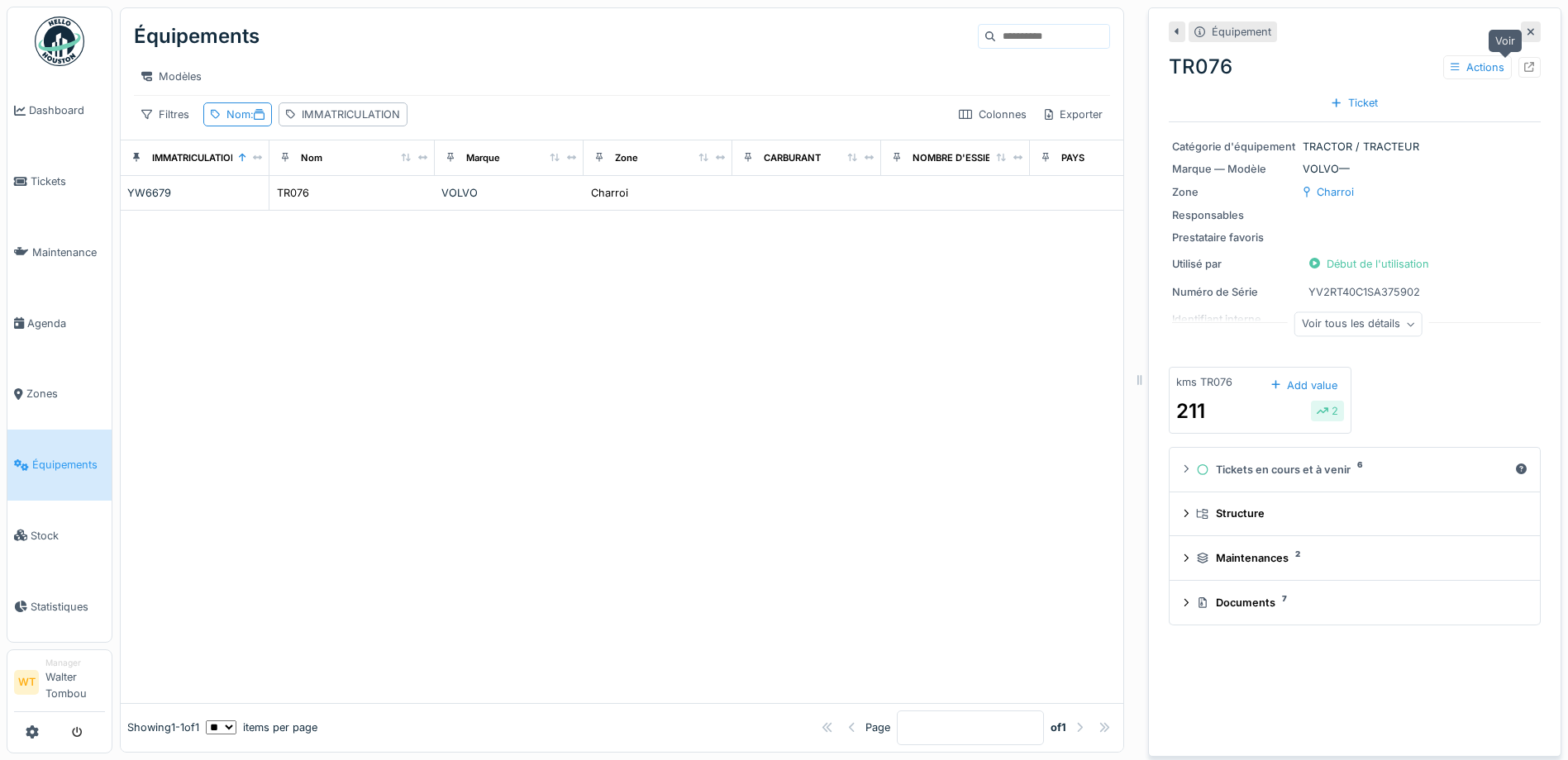 click 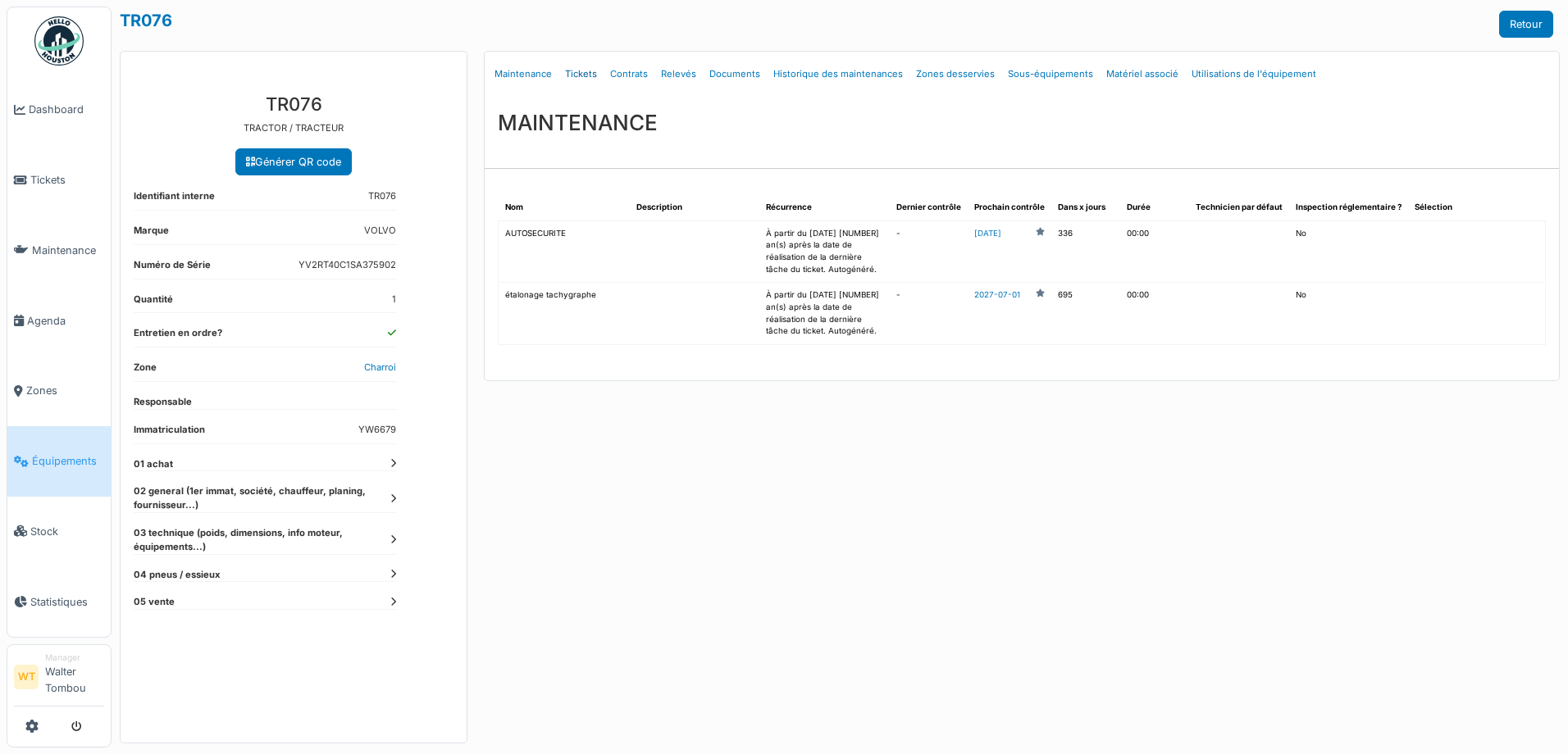 scroll, scrollTop: 0, scrollLeft: 0, axis: both 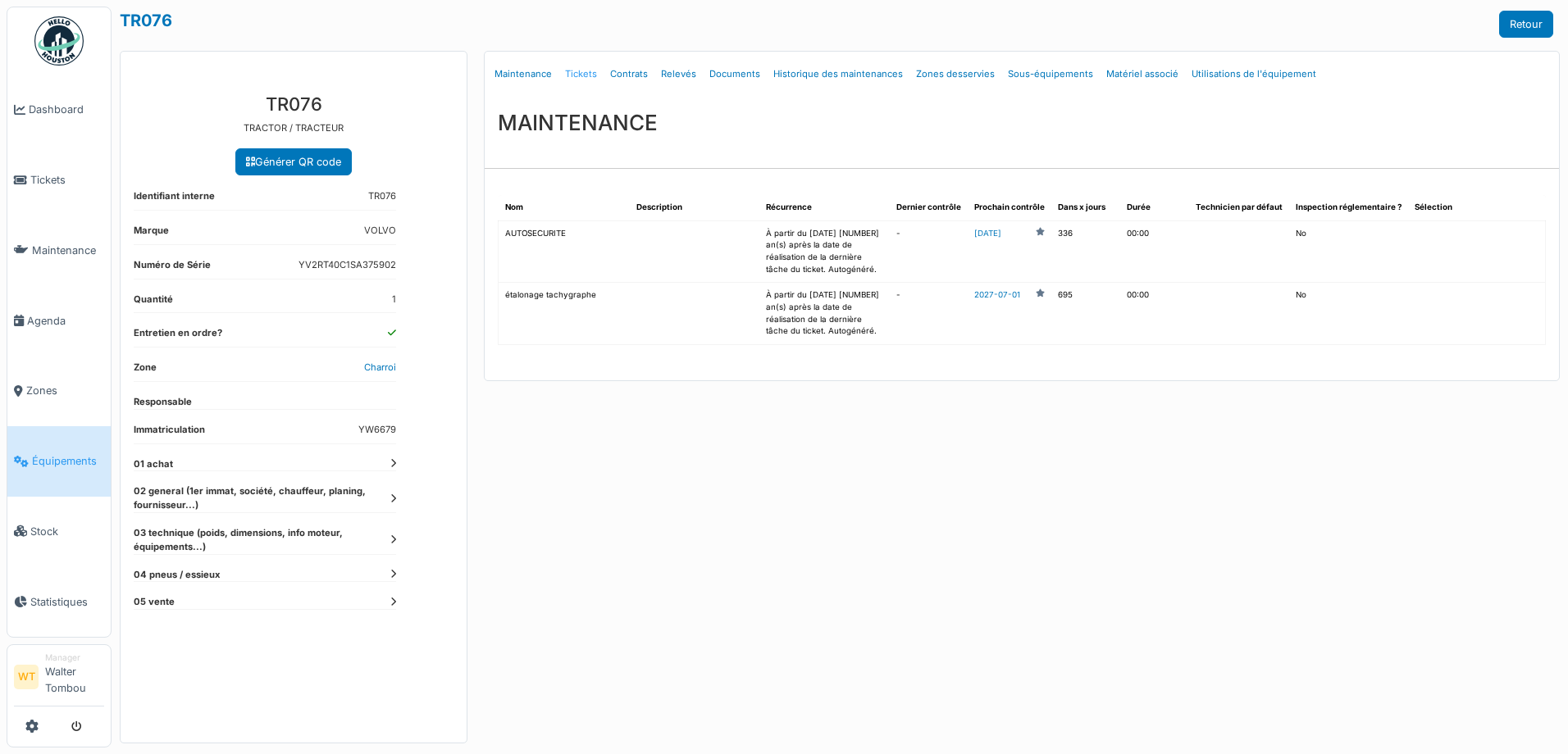 drag, startPoint x: 0, startPoint y: 0, endPoint x: 590, endPoint y: 76, distance: 594.8748 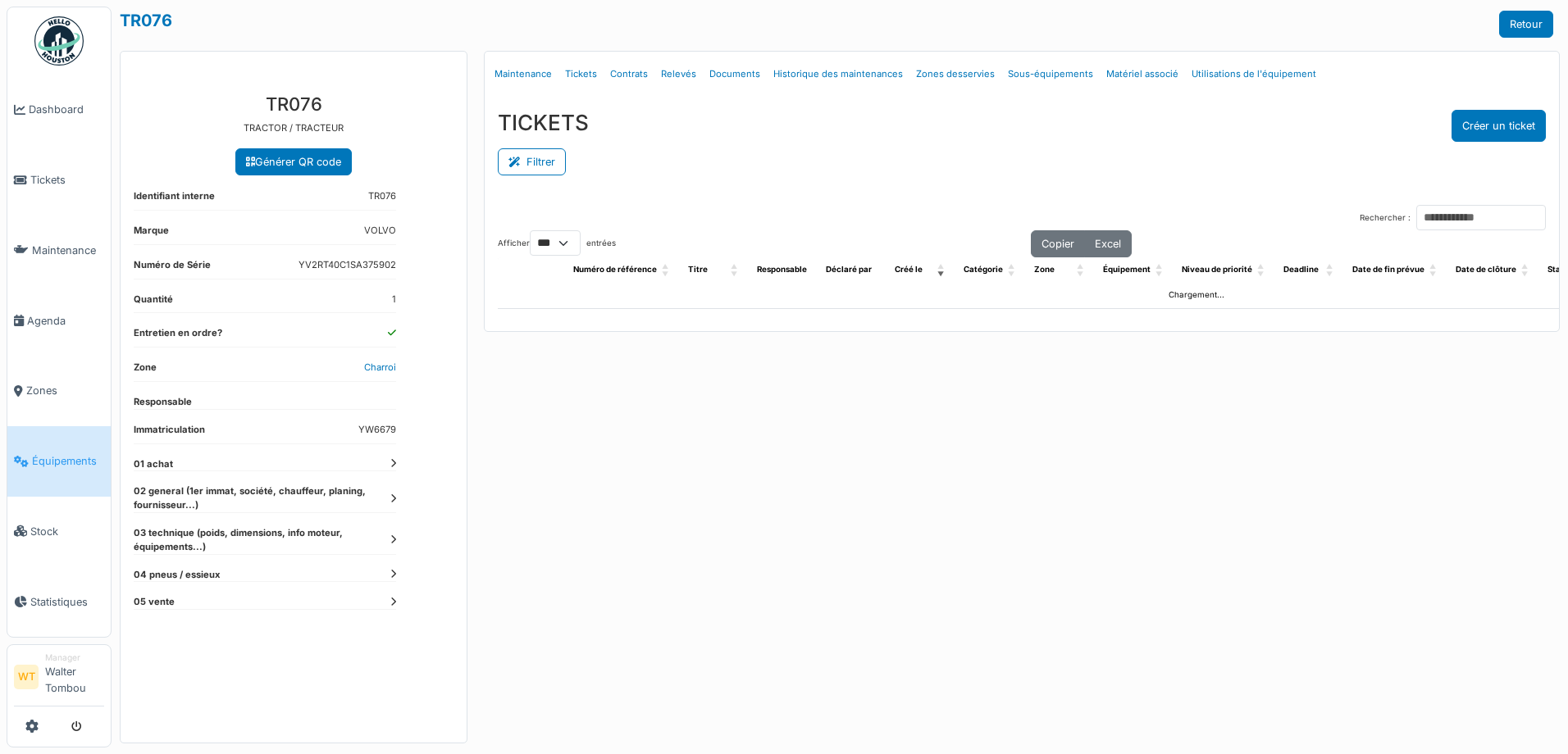 select on "***" 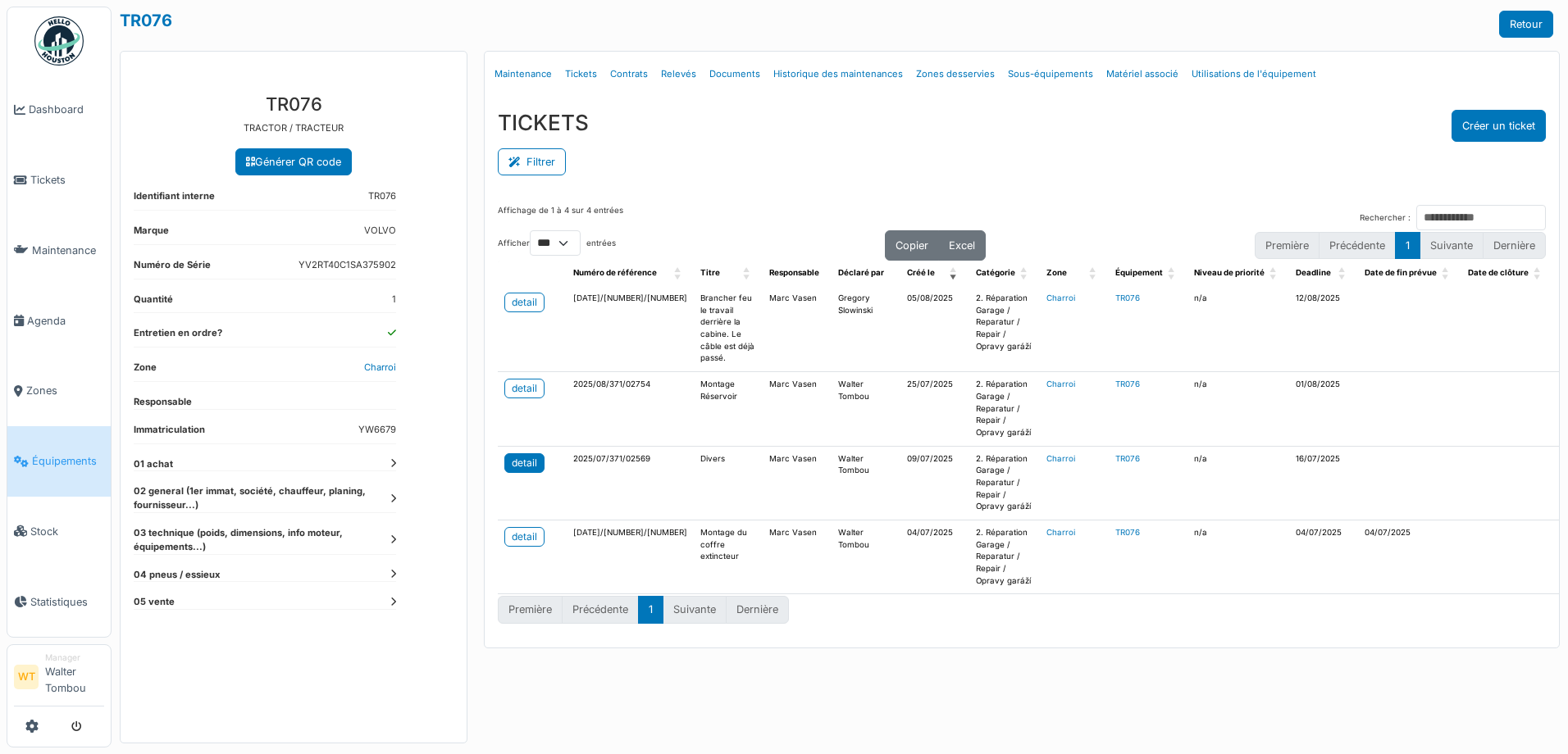 click on "detail" at bounding box center [524, 463] 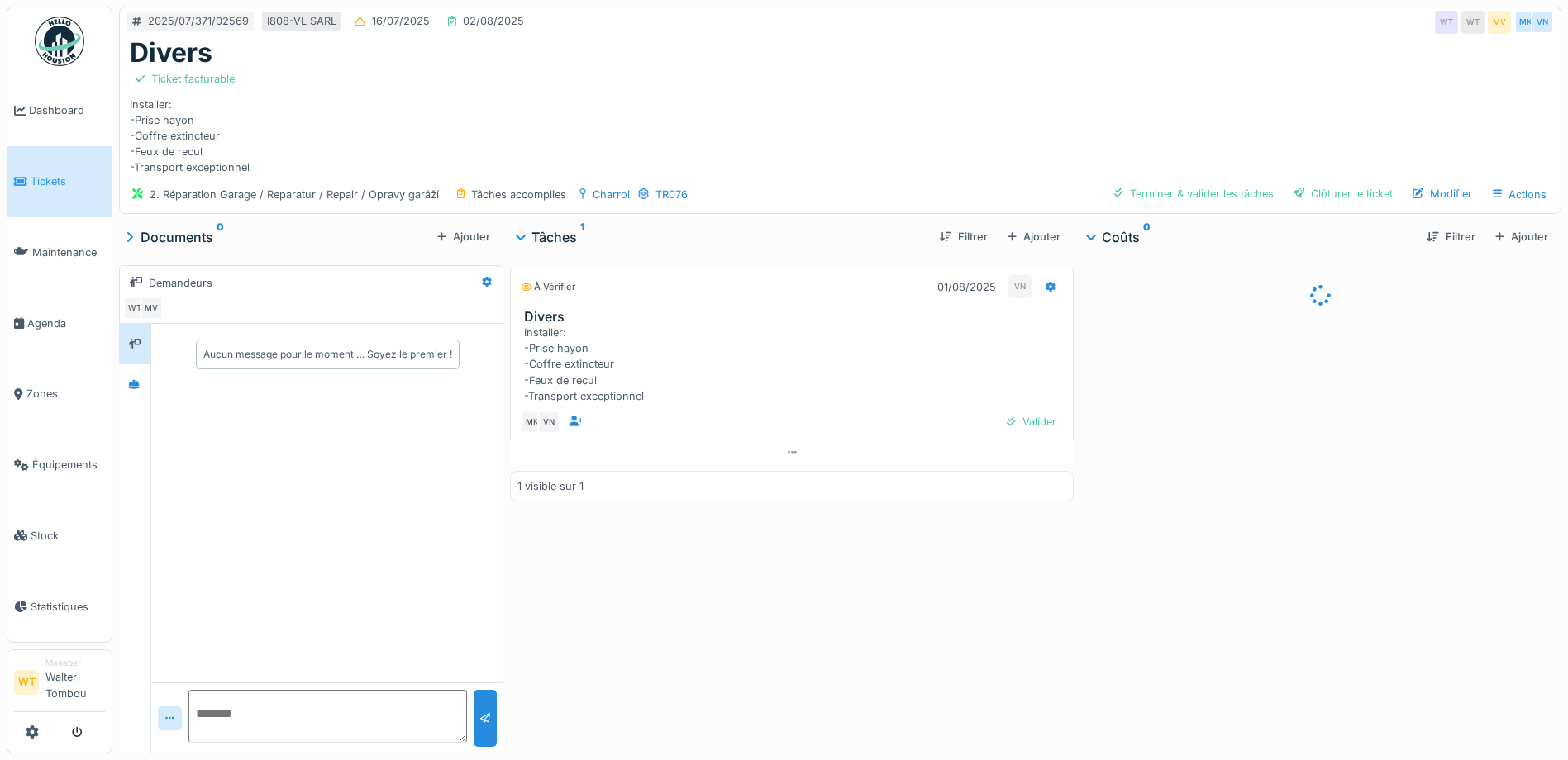 scroll, scrollTop: 0, scrollLeft: 0, axis: both 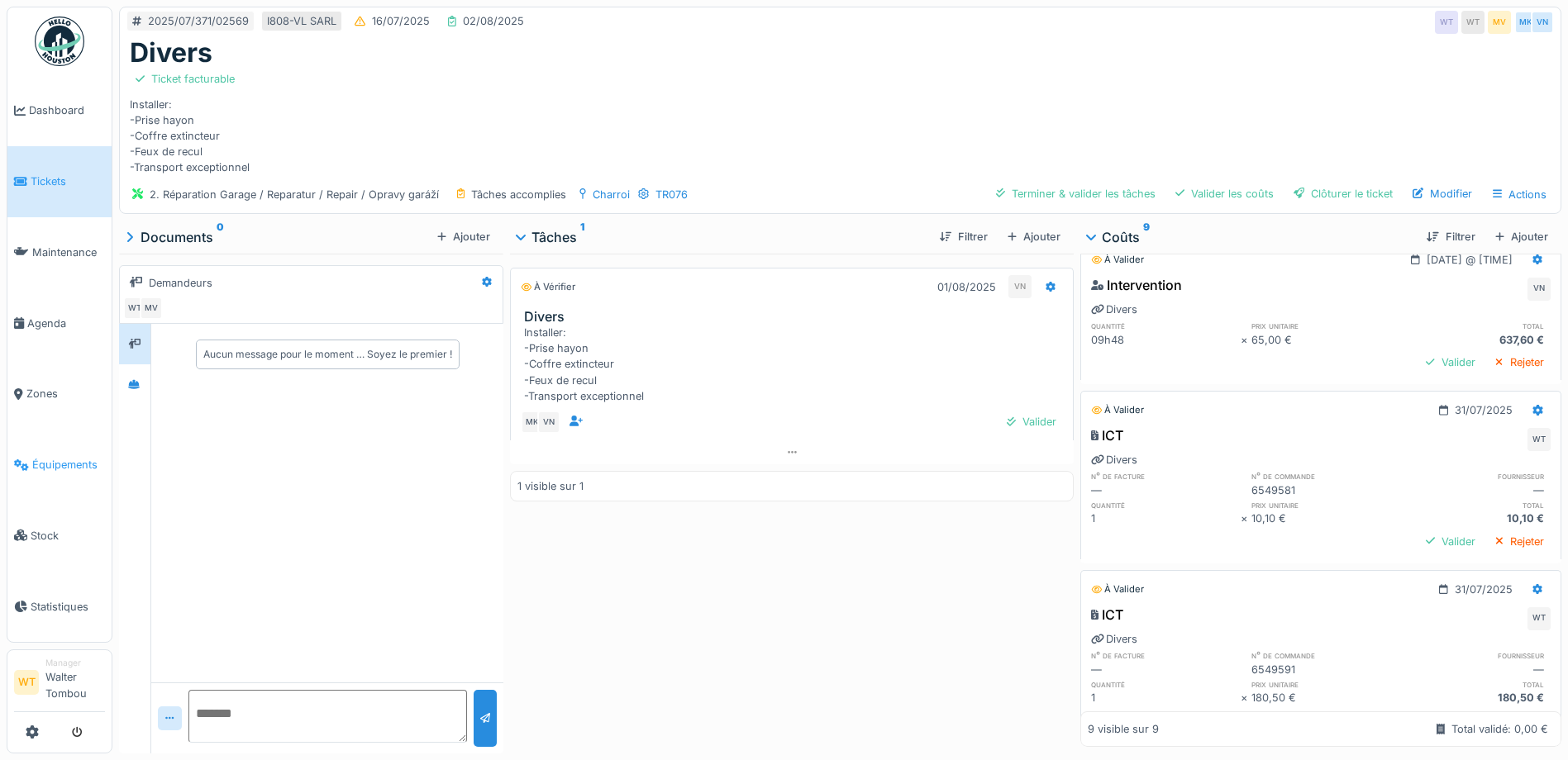 click on "Équipements" at bounding box center (60, 465) 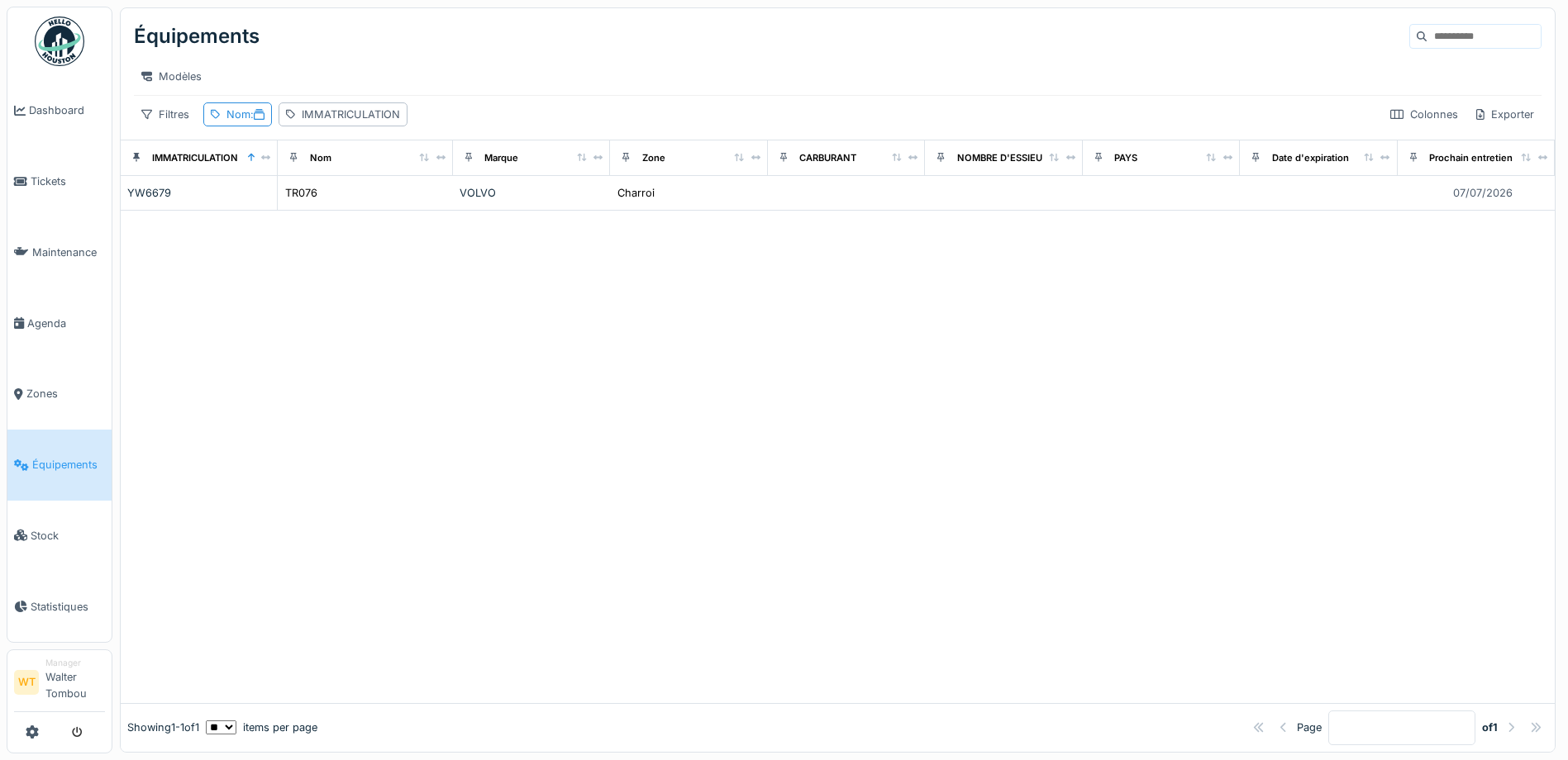 scroll, scrollTop: 0, scrollLeft: 0, axis: both 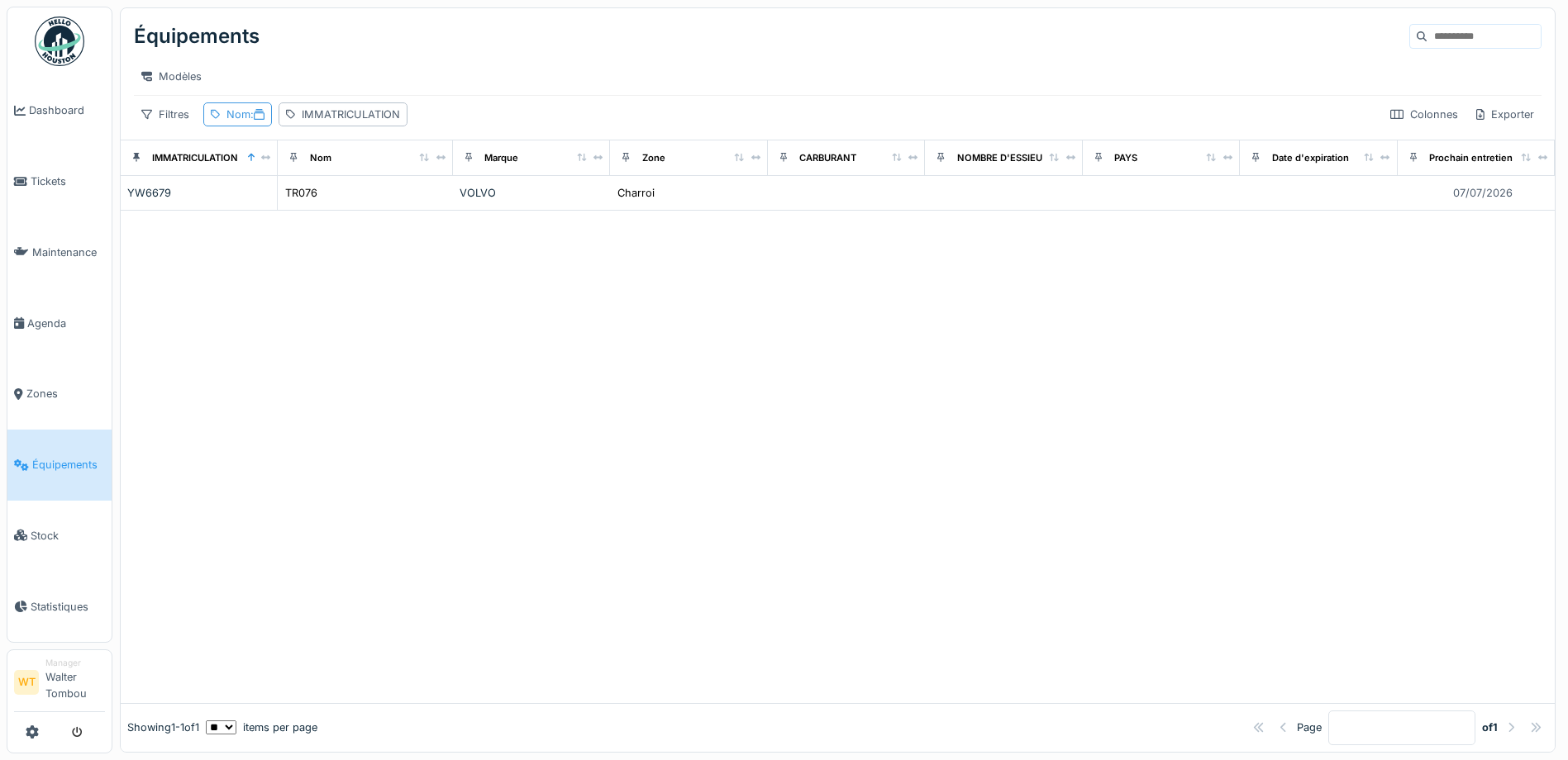 click on "Nom  :" at bounding box center [237, 114] 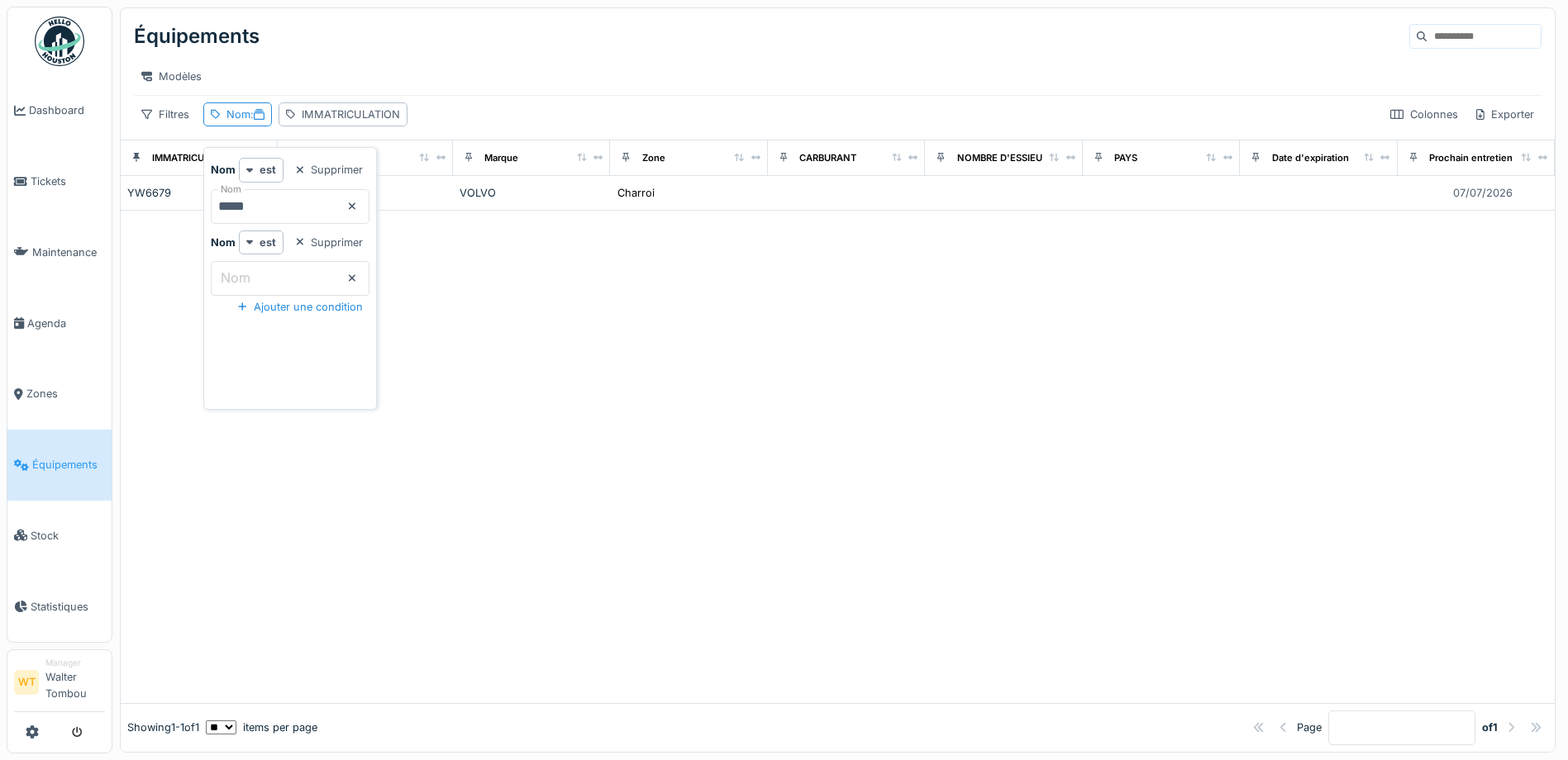 click 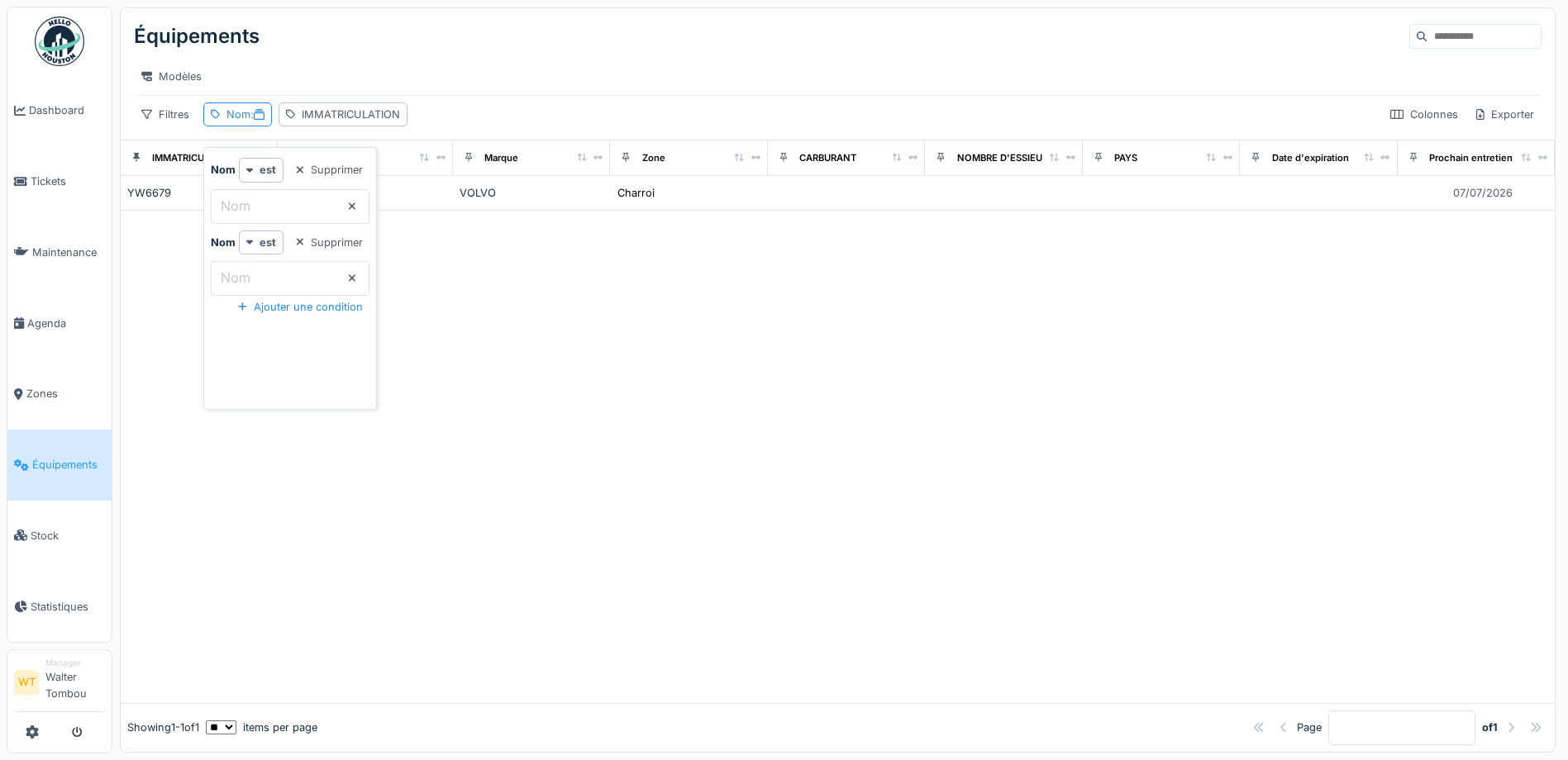 click on "Nom" at bounding box center (290, 207) 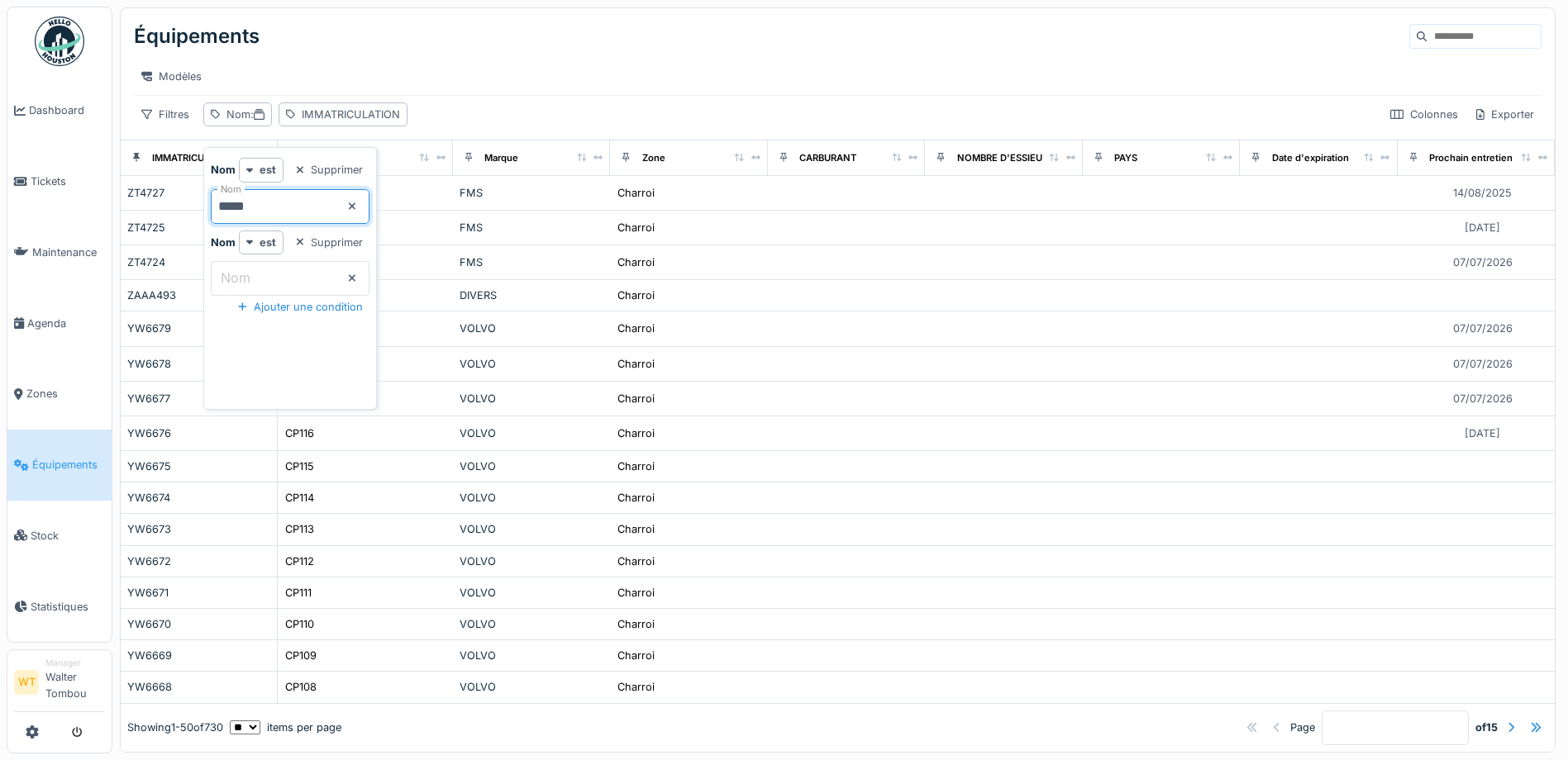 type on "*****" 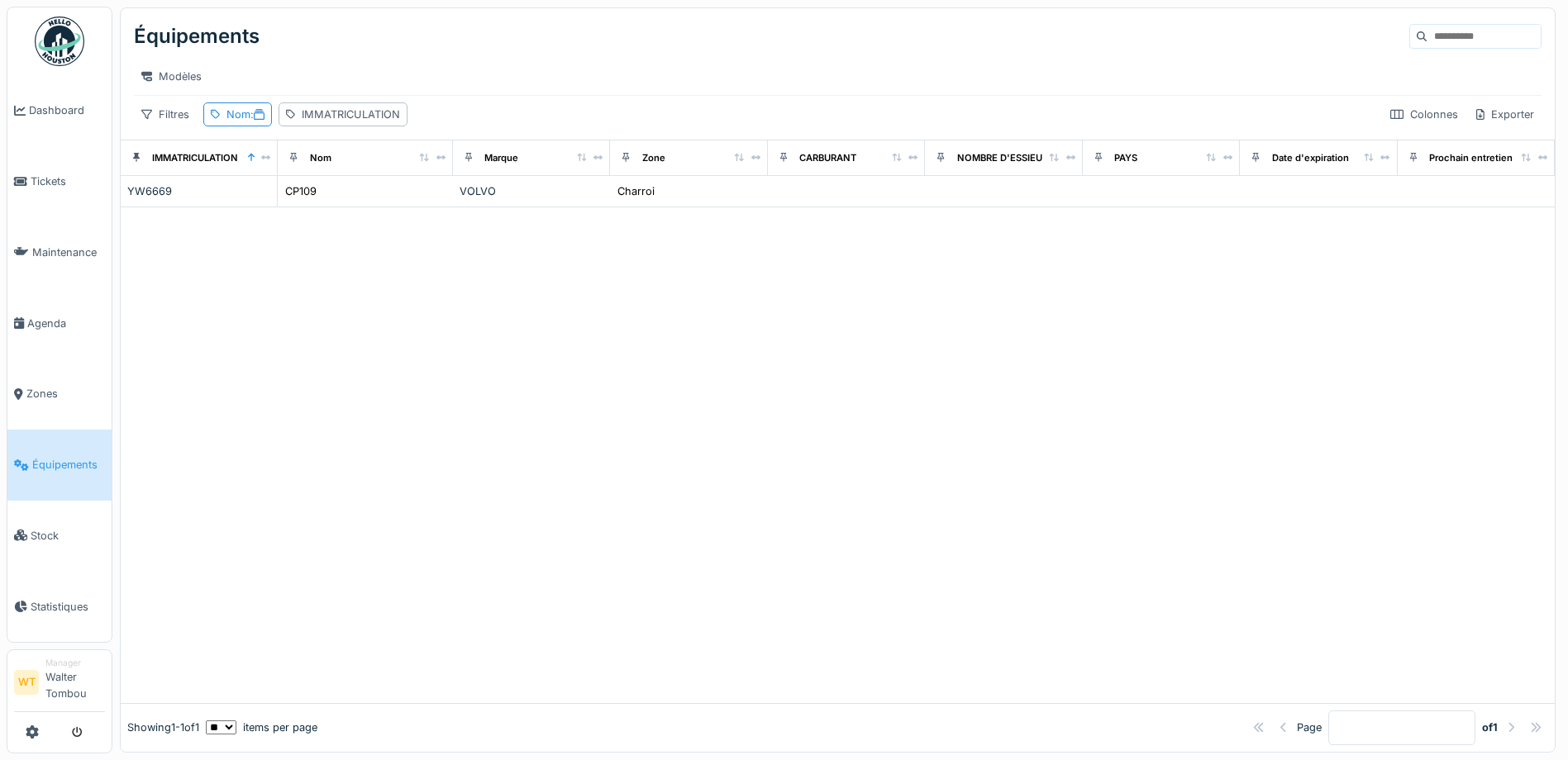 click on "Modèles" at bounding box center [837, 76] 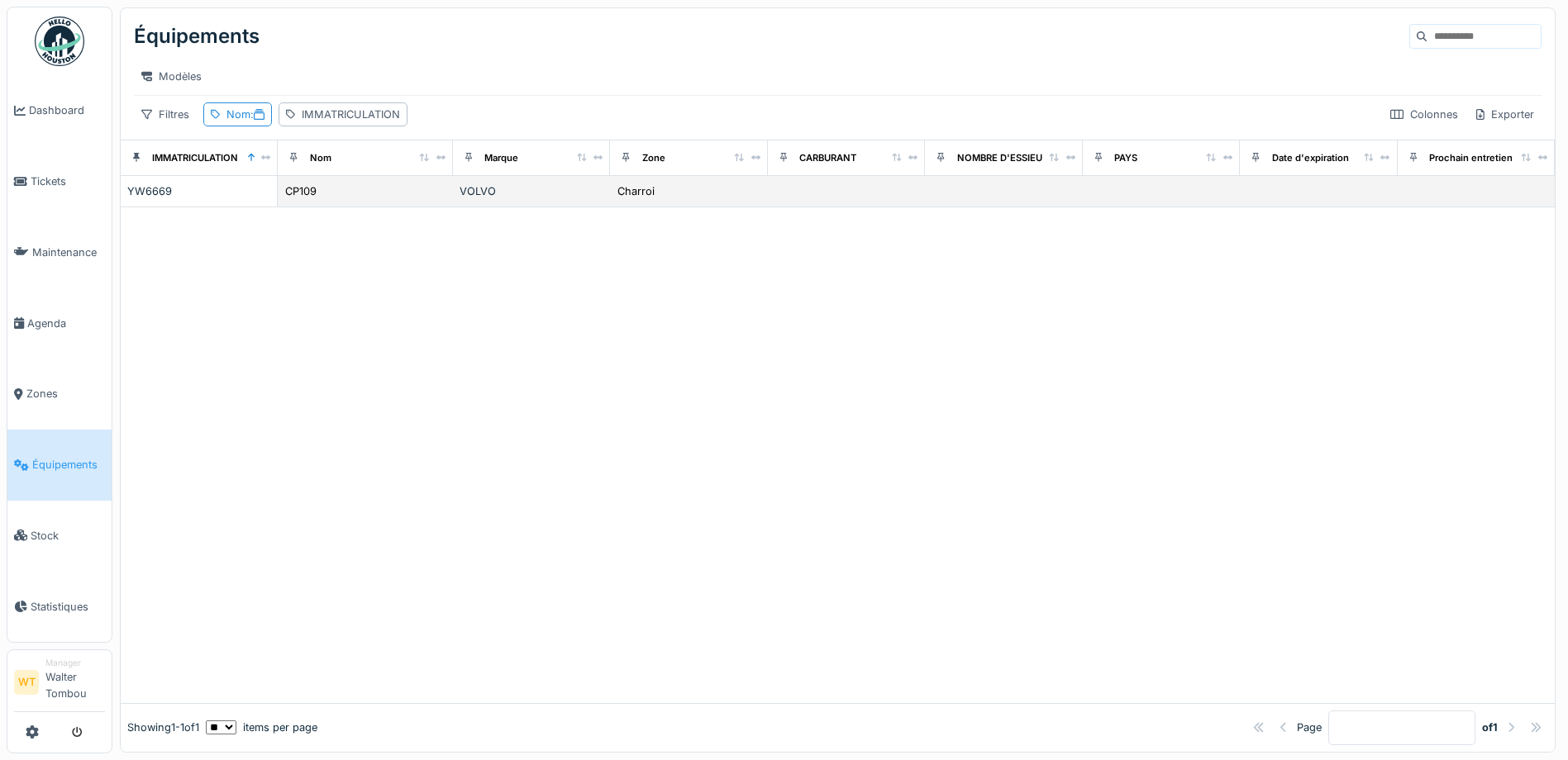 click on "VOLVO" at bounding box center [531, 192] 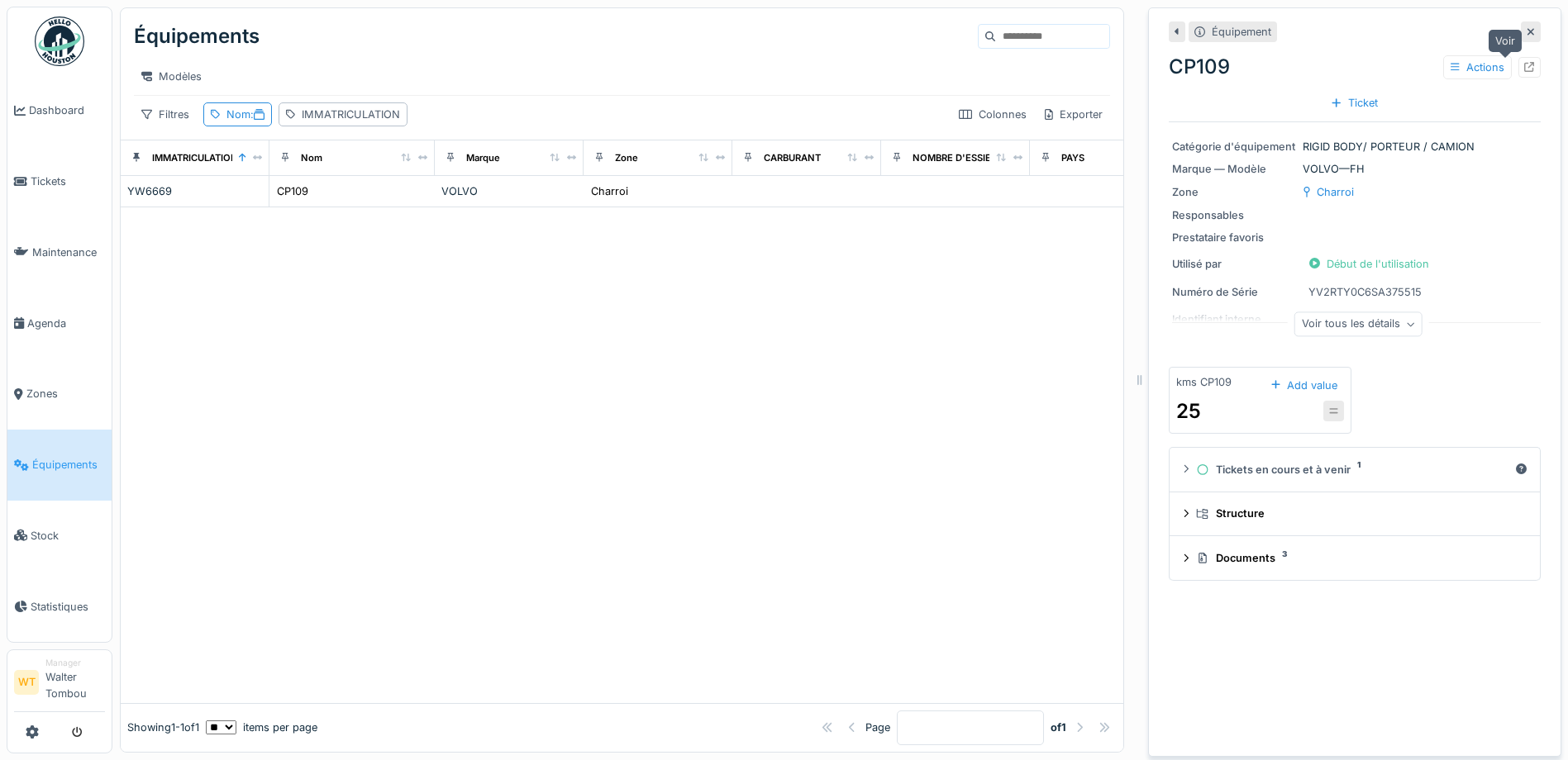 click at bounding box center [1529, 67] 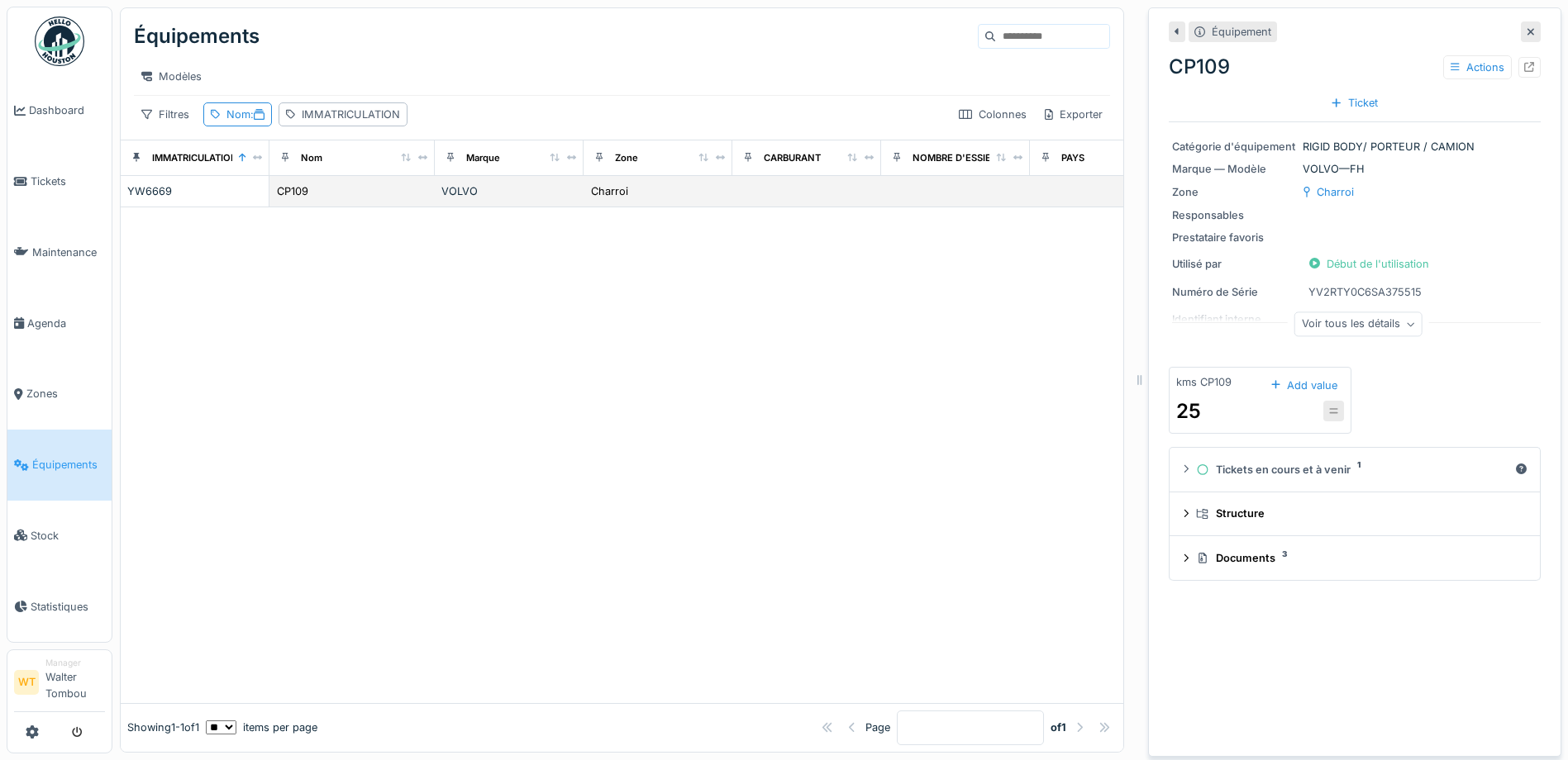 click on "CP109" at bounding box center (352, 191) 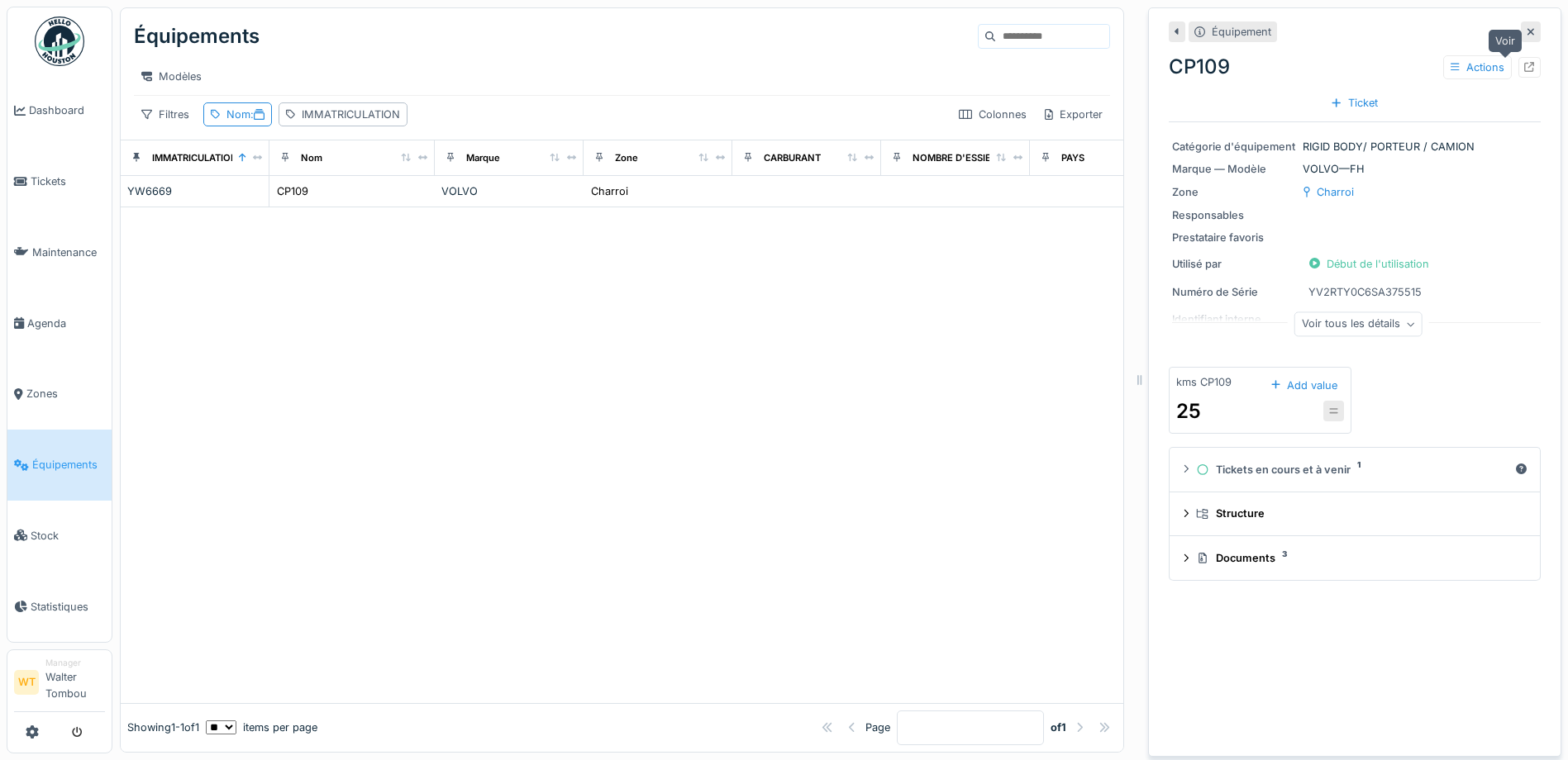 click 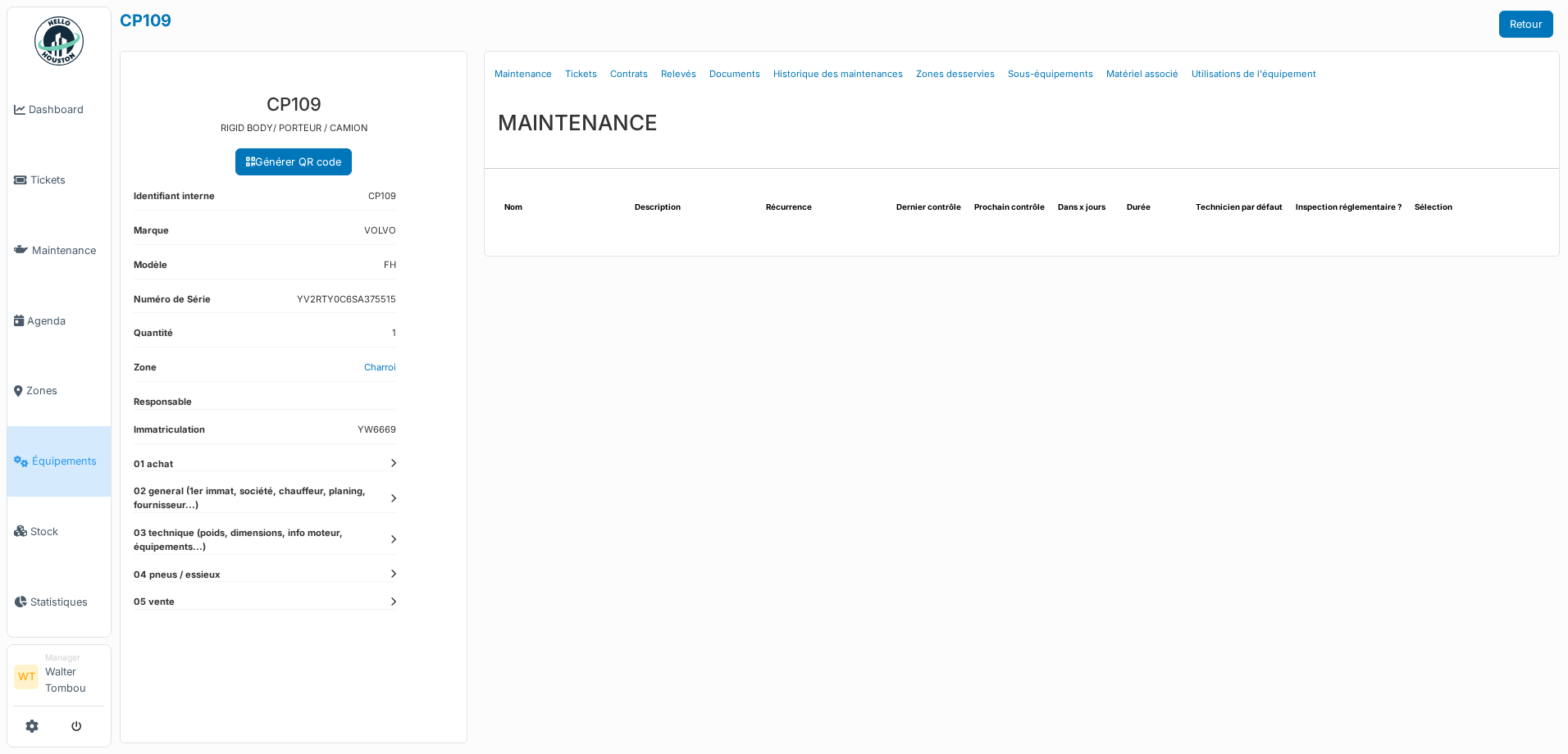 scroll, scrollTop: 0, scrollLeft: 0, axis: both 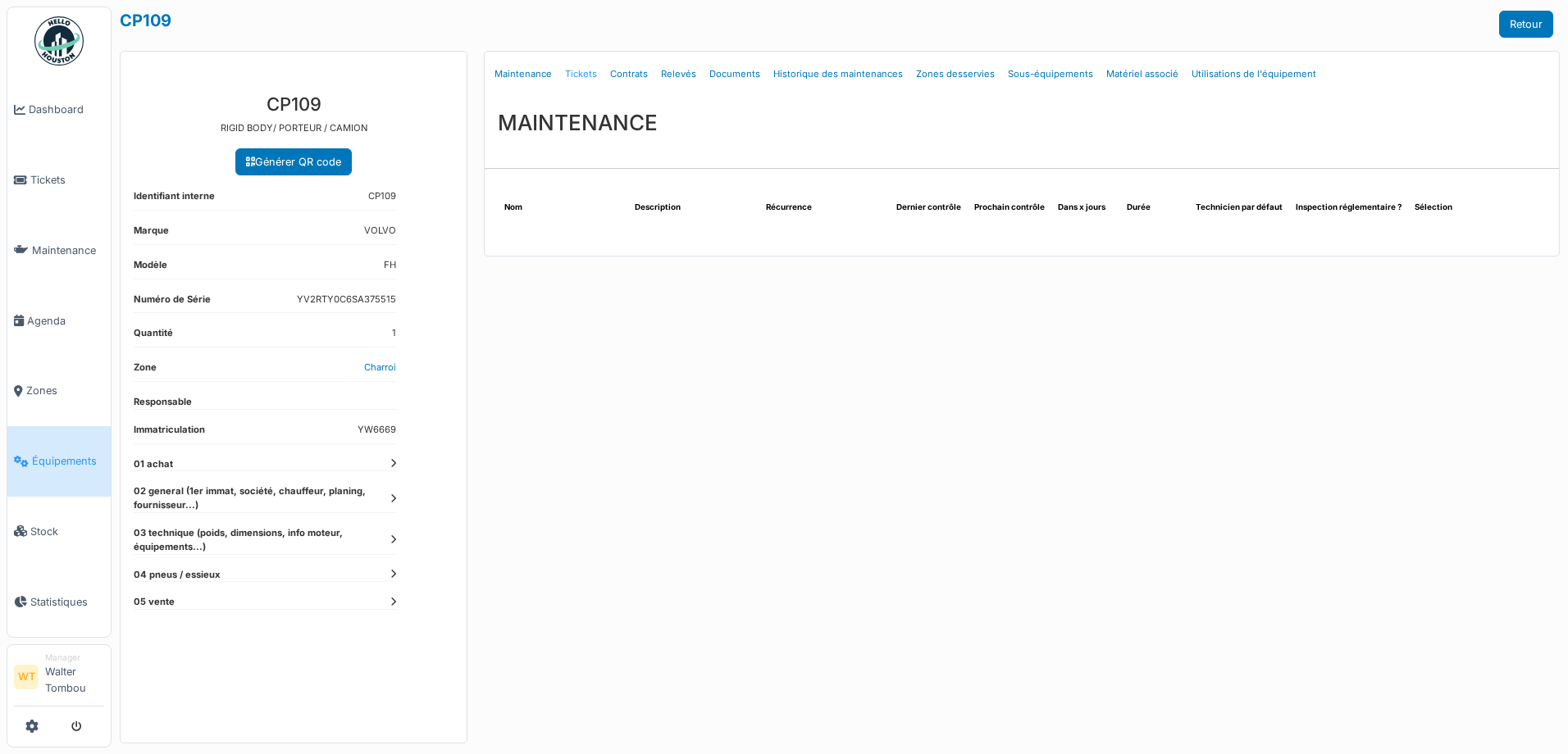 drag, startPoint x: 0, startPoint y: 0, endPoint x: 588, endPoint y: 79, distance: 593.28324 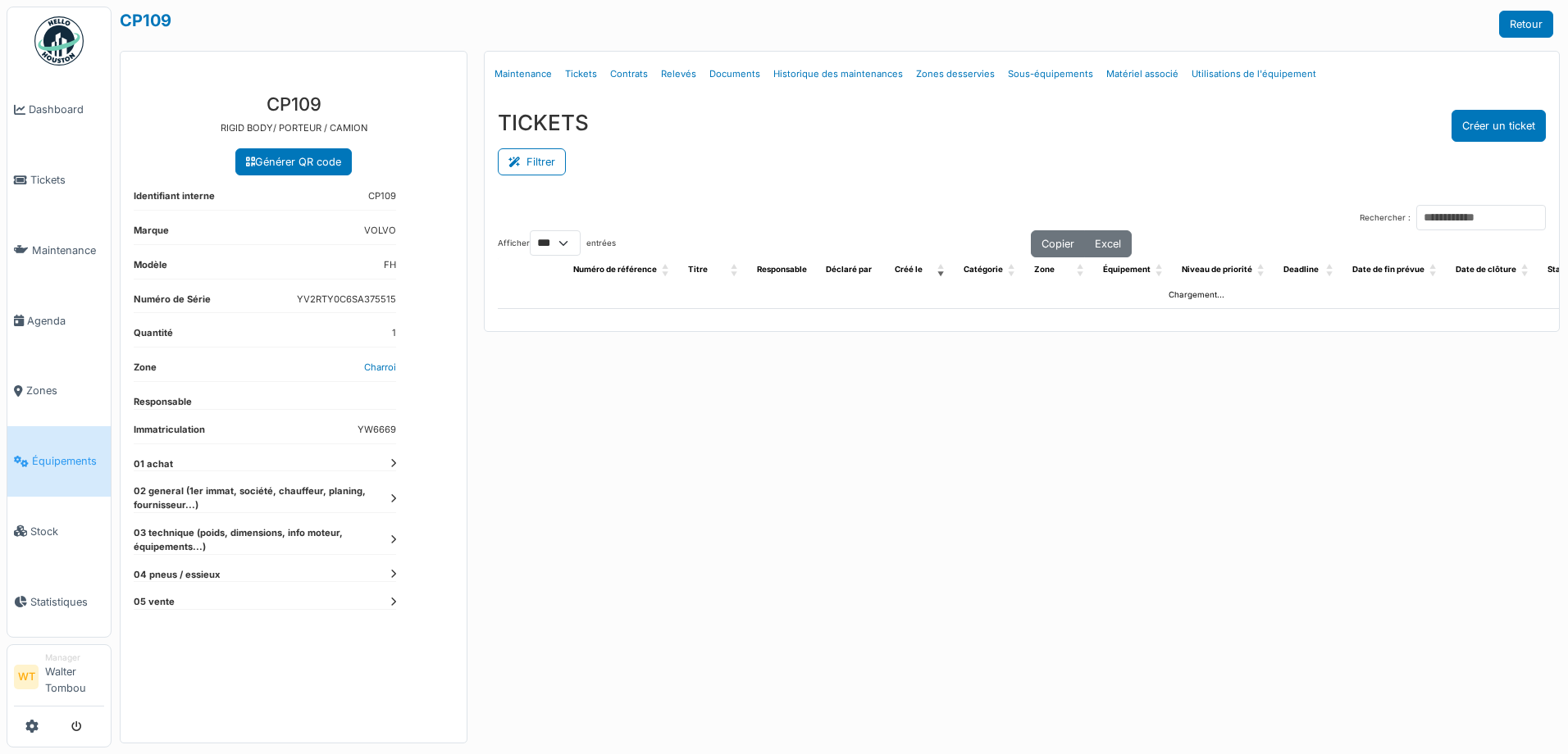 select on "***" 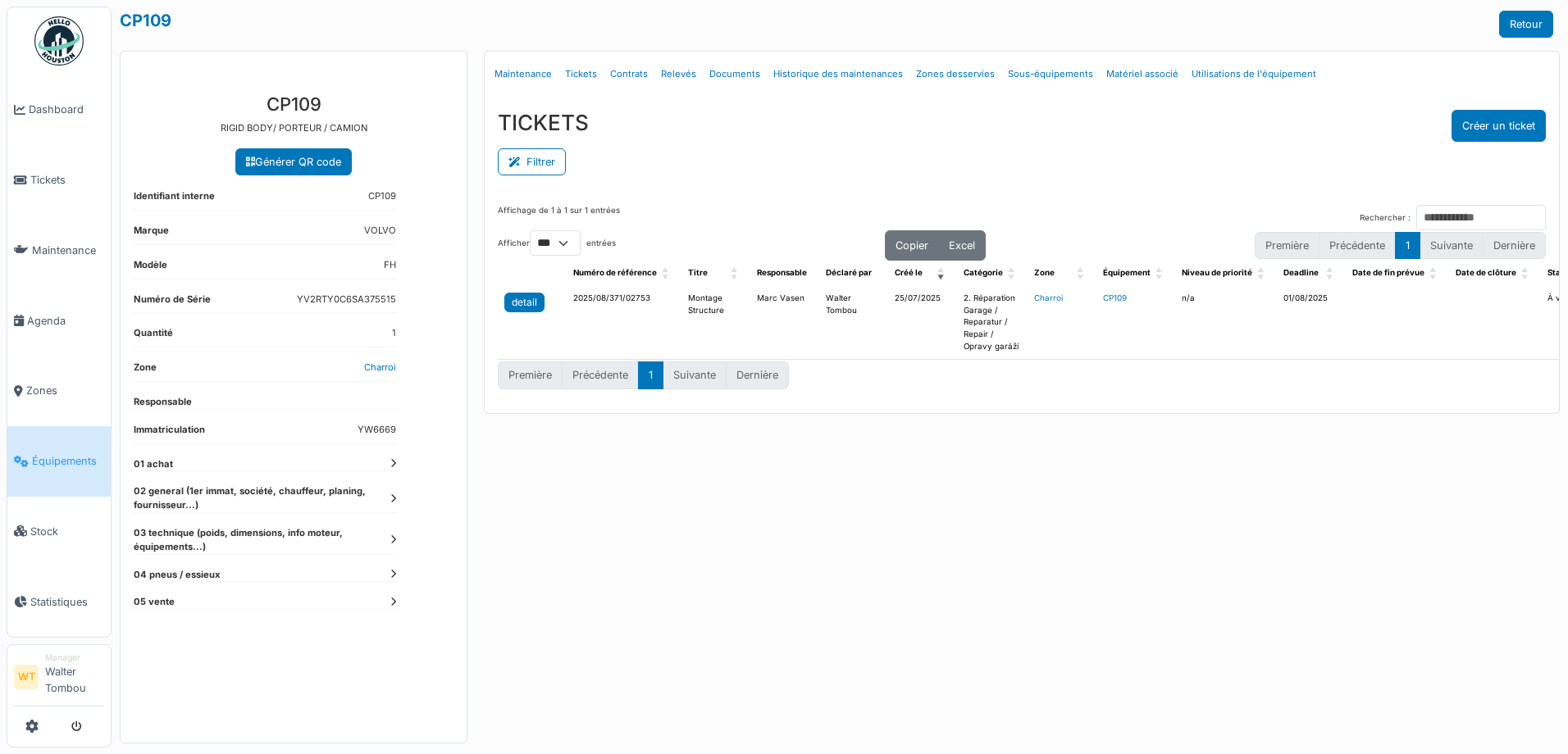 click on "detail" at bounding box center (524, 302) 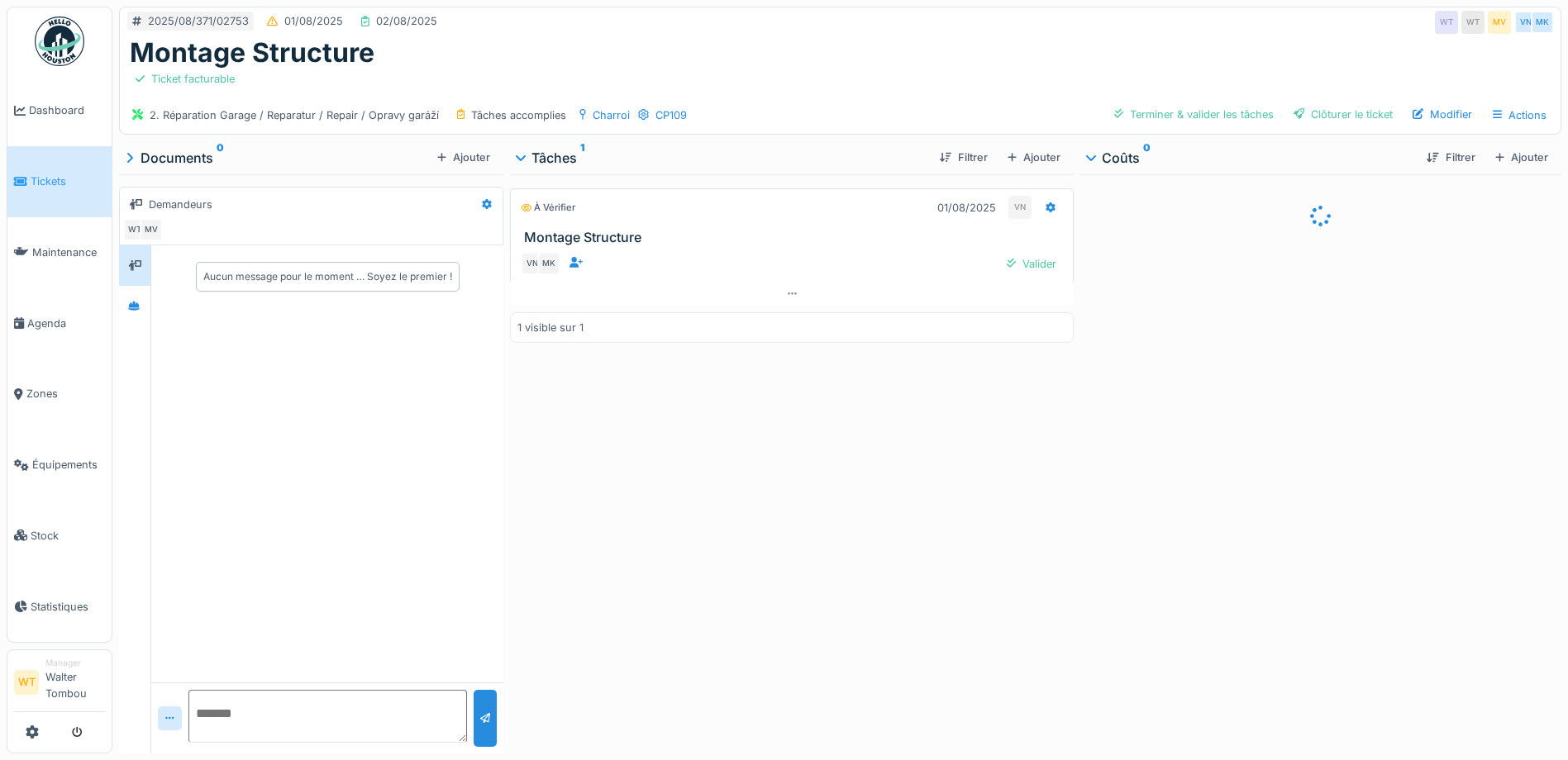 scroll, scrollTop: 0, scrollLeft: 0, axis: both 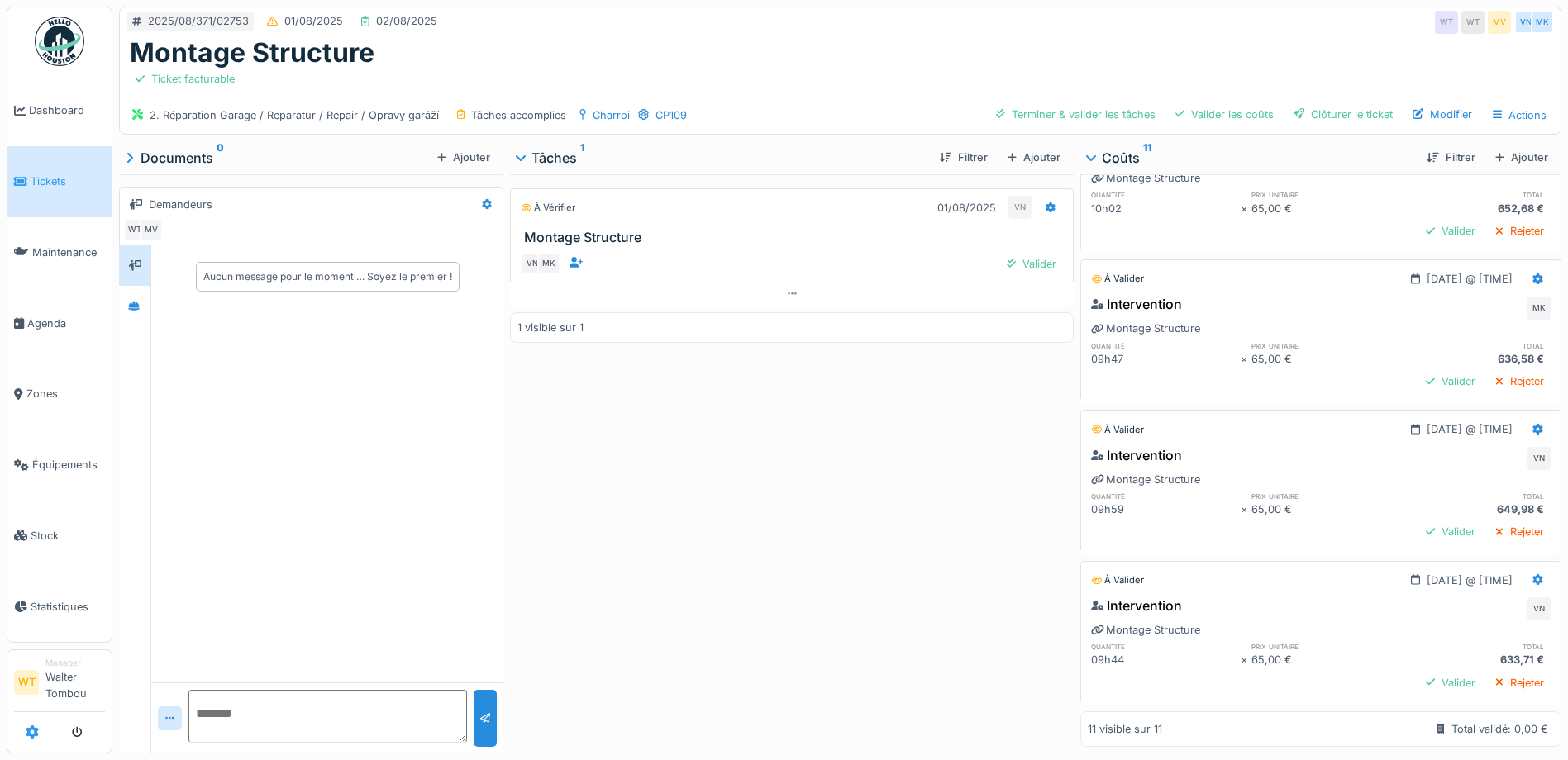 click at bounding box center (32, 732) 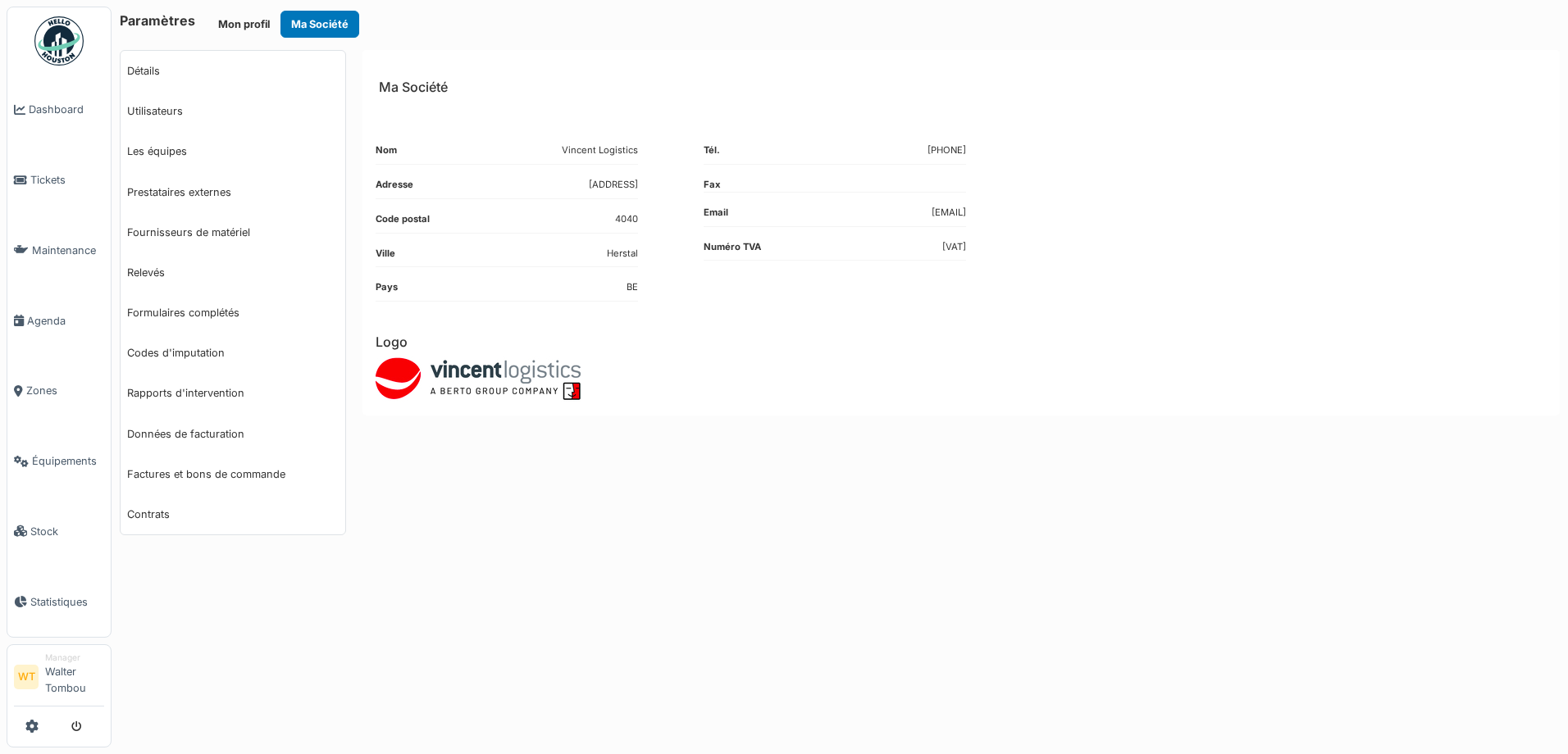 scroll, scrollTop: 0, scrollLeft: 0, axis: both 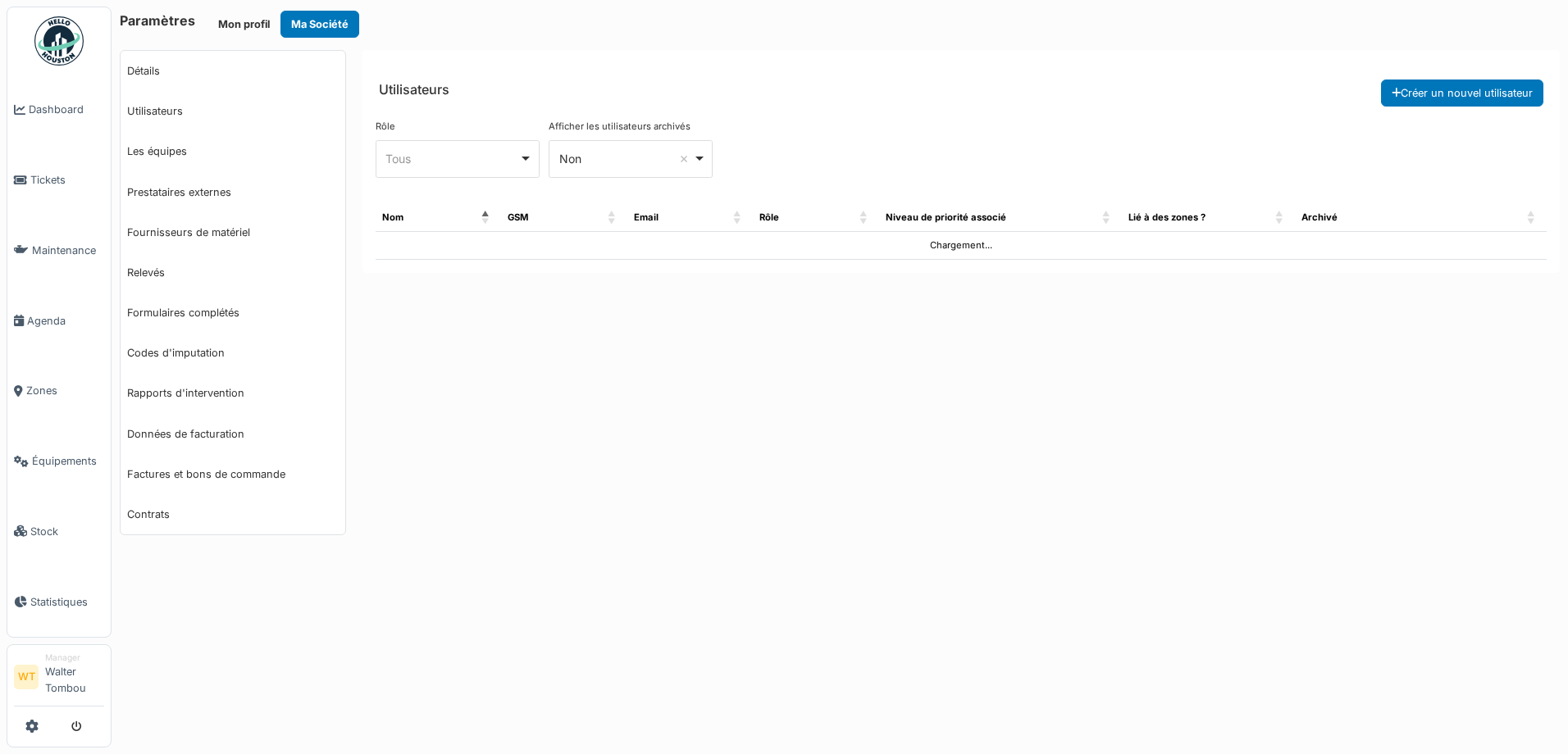 select on "***" 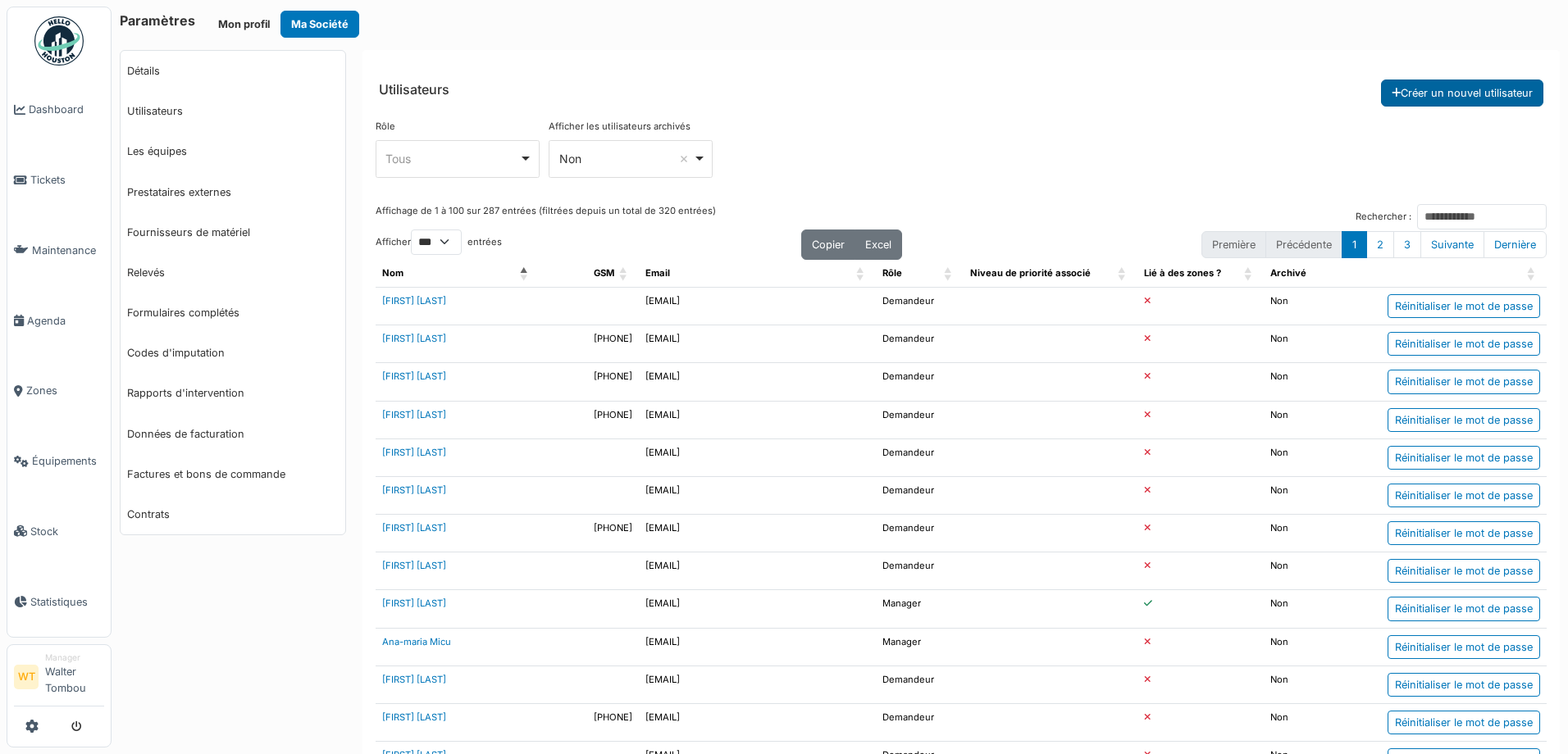 click on "Créer un nouvel utilisateur" at bounding box center (1462, 93) 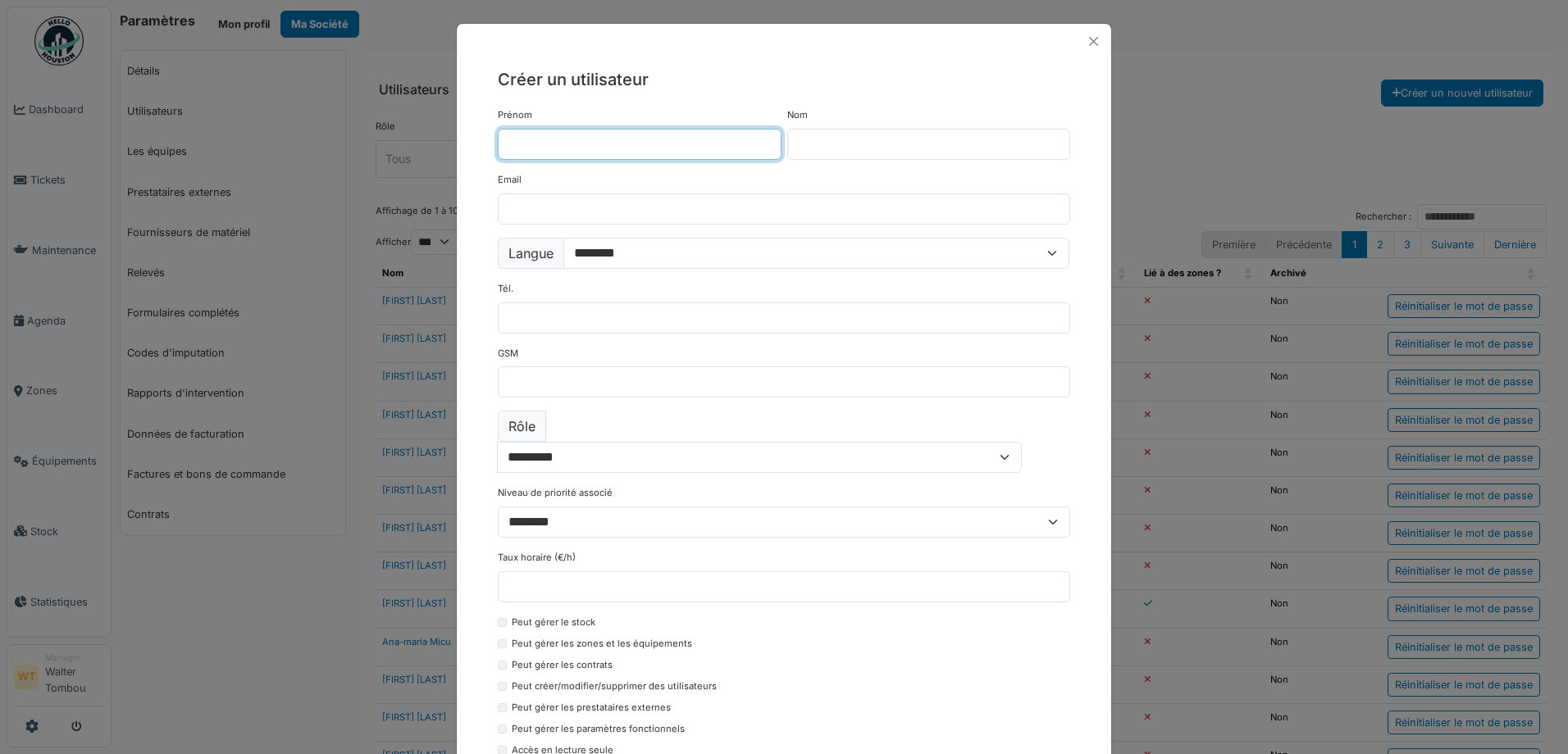 click on "Prénom" at bounding box center (640, 144) 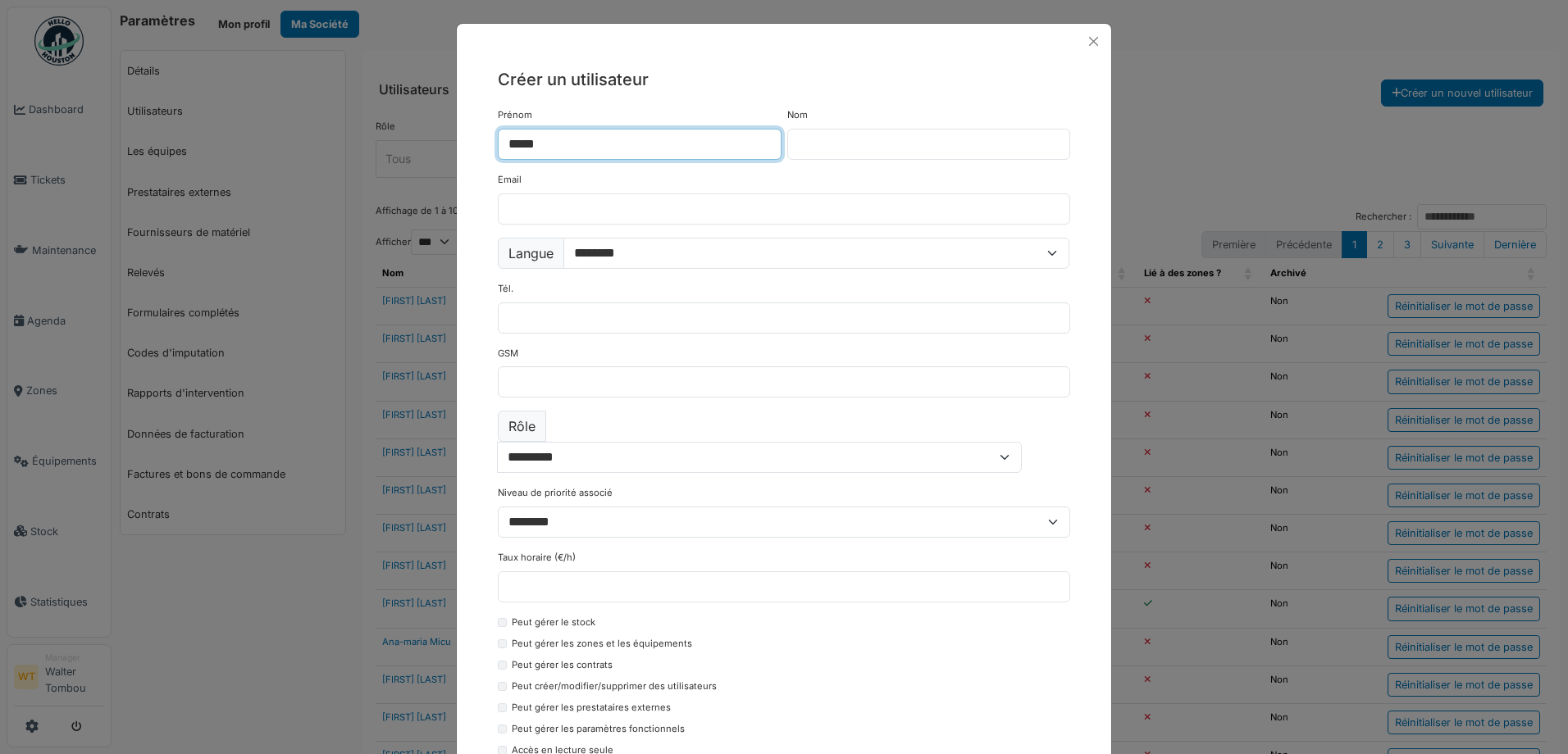 type on "*****" 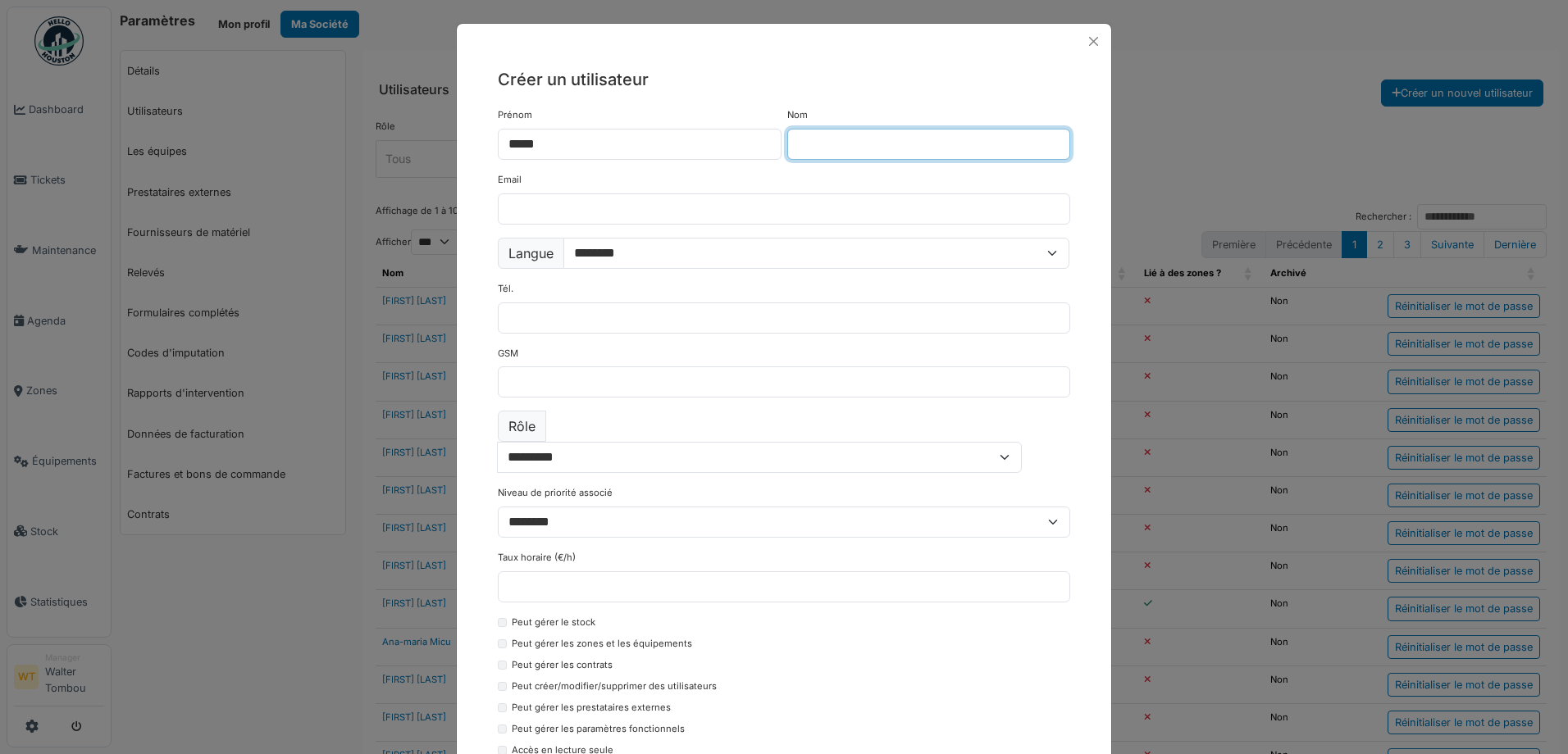 click on "Nom" at bounding box center (929, 144) 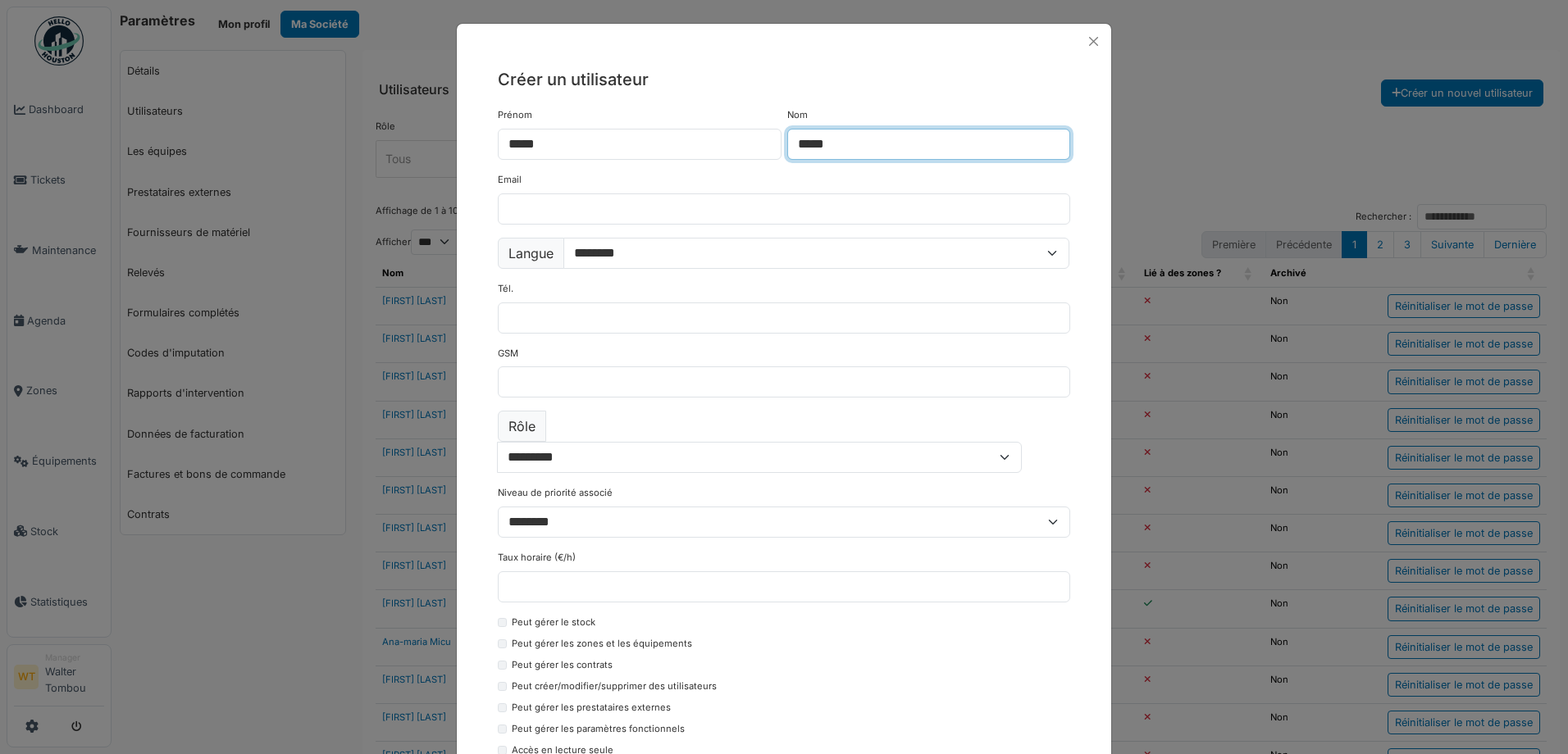 type on "*****" 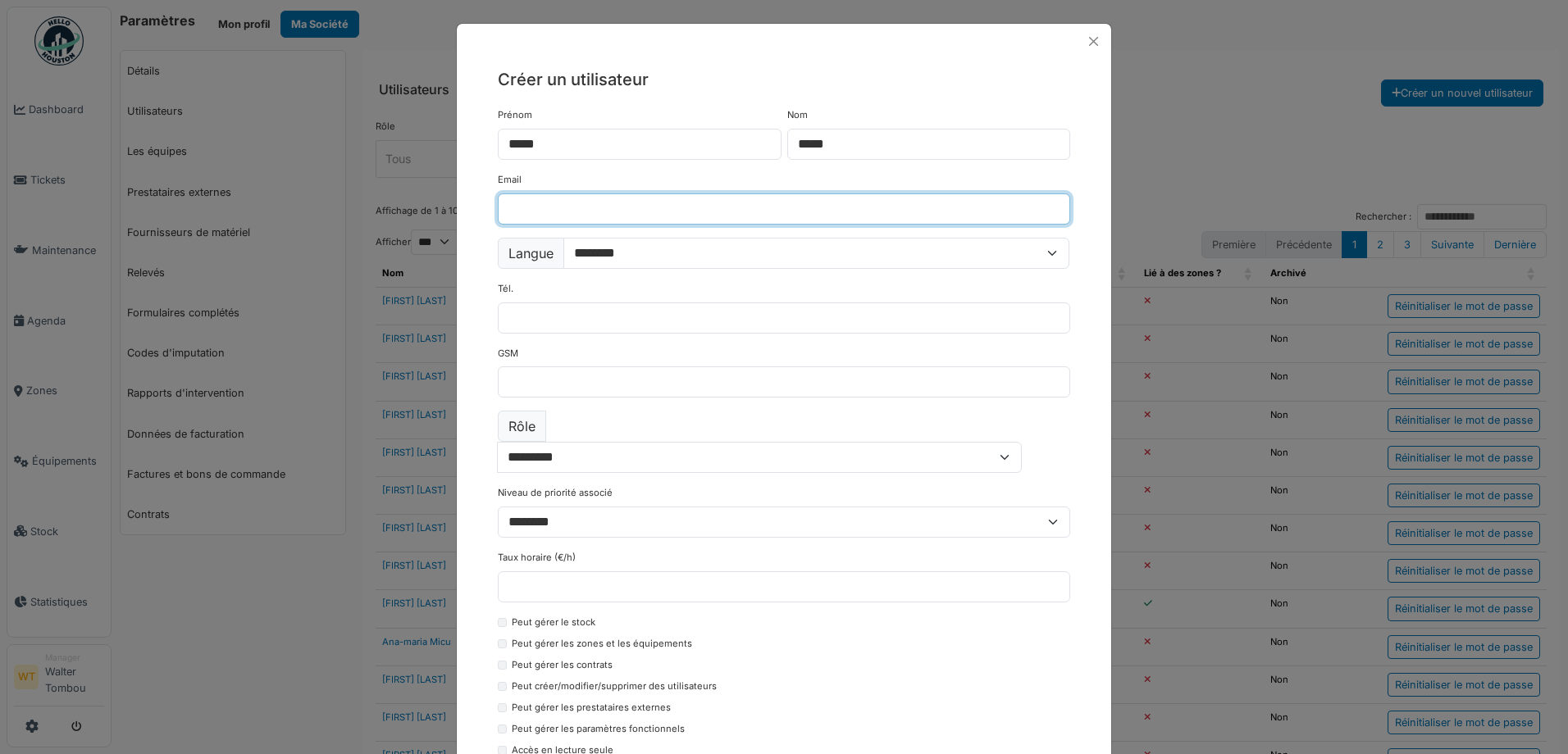 click on "Email" at bounding box center [784, 209] 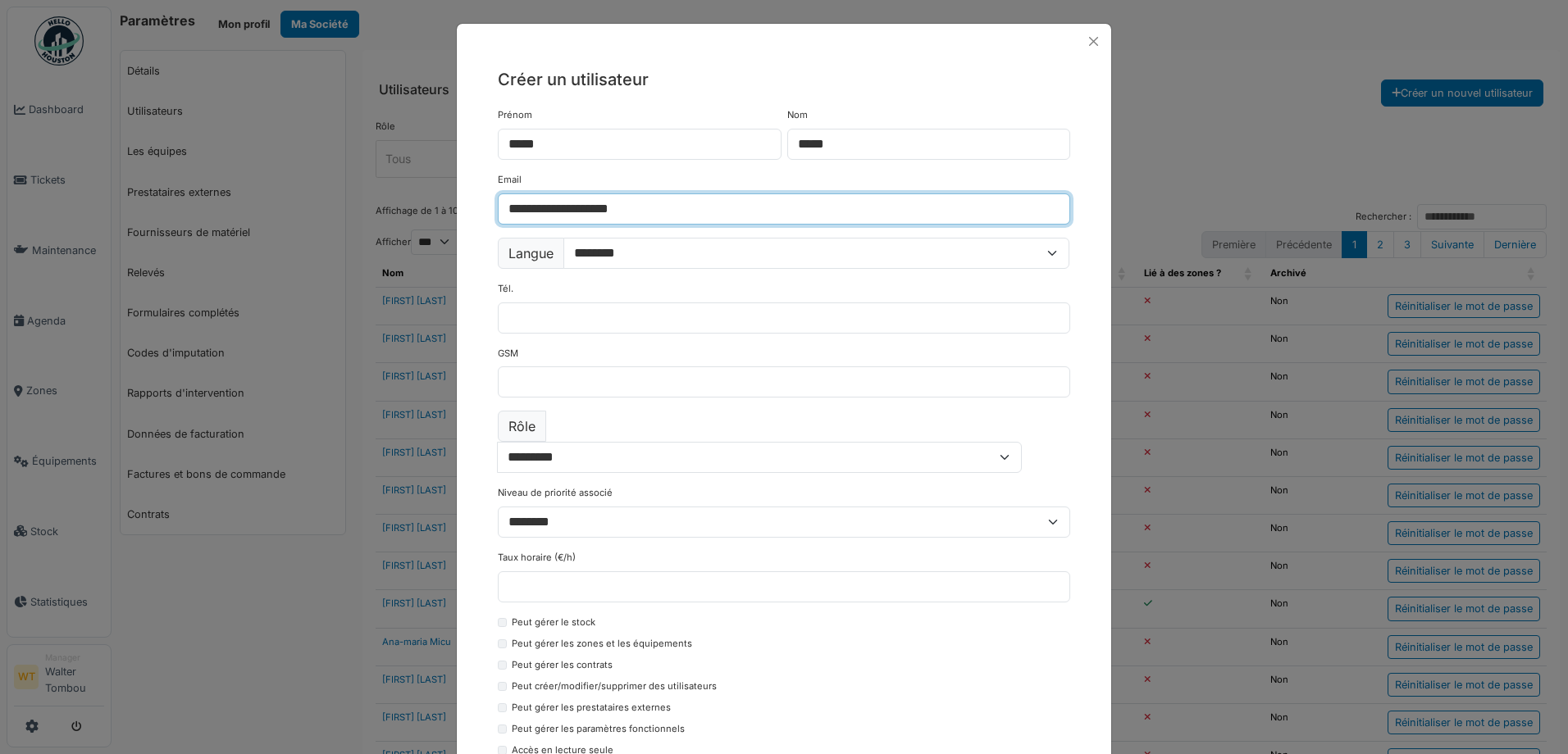 type on "**********" 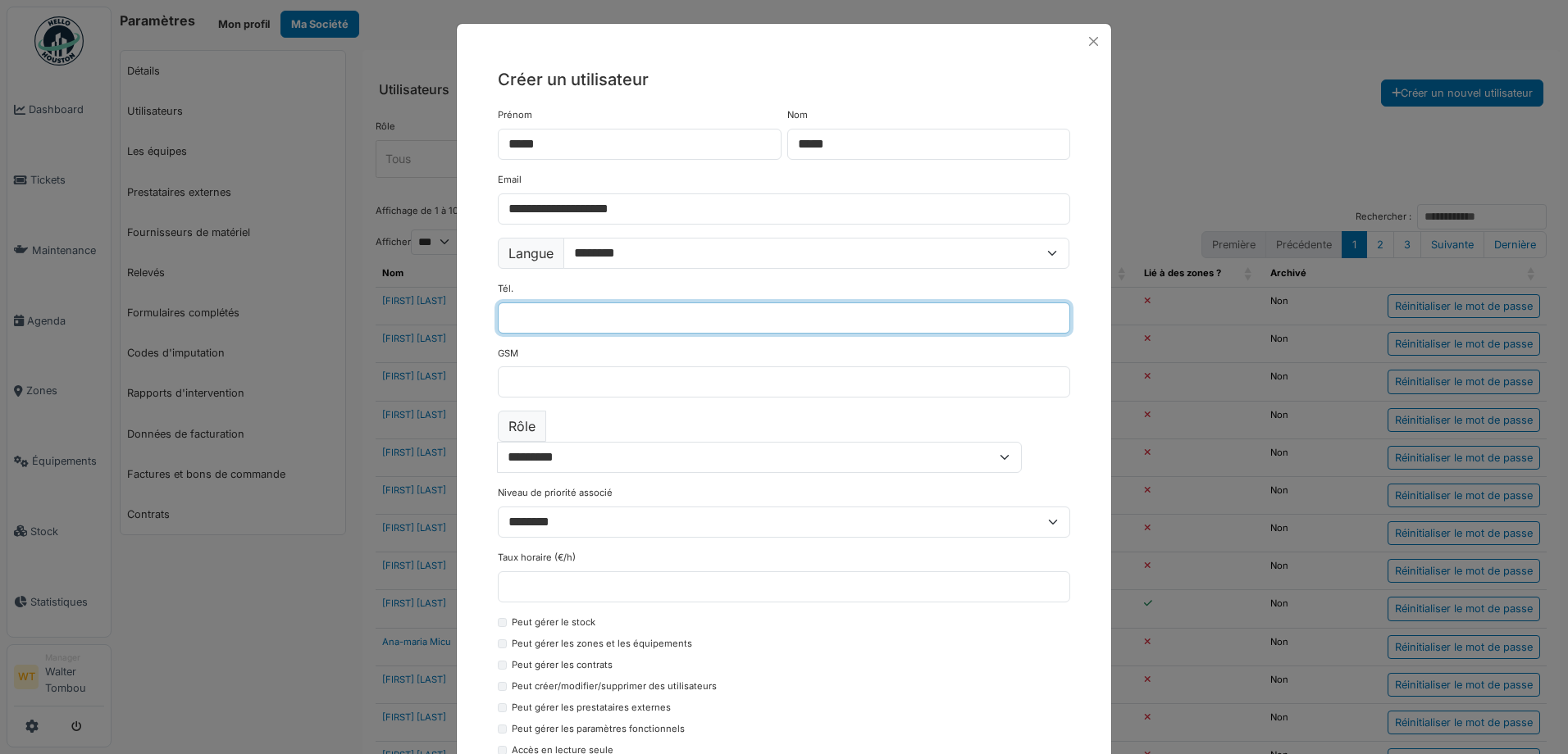 click on "Tél." at bounding box center (784, 318) 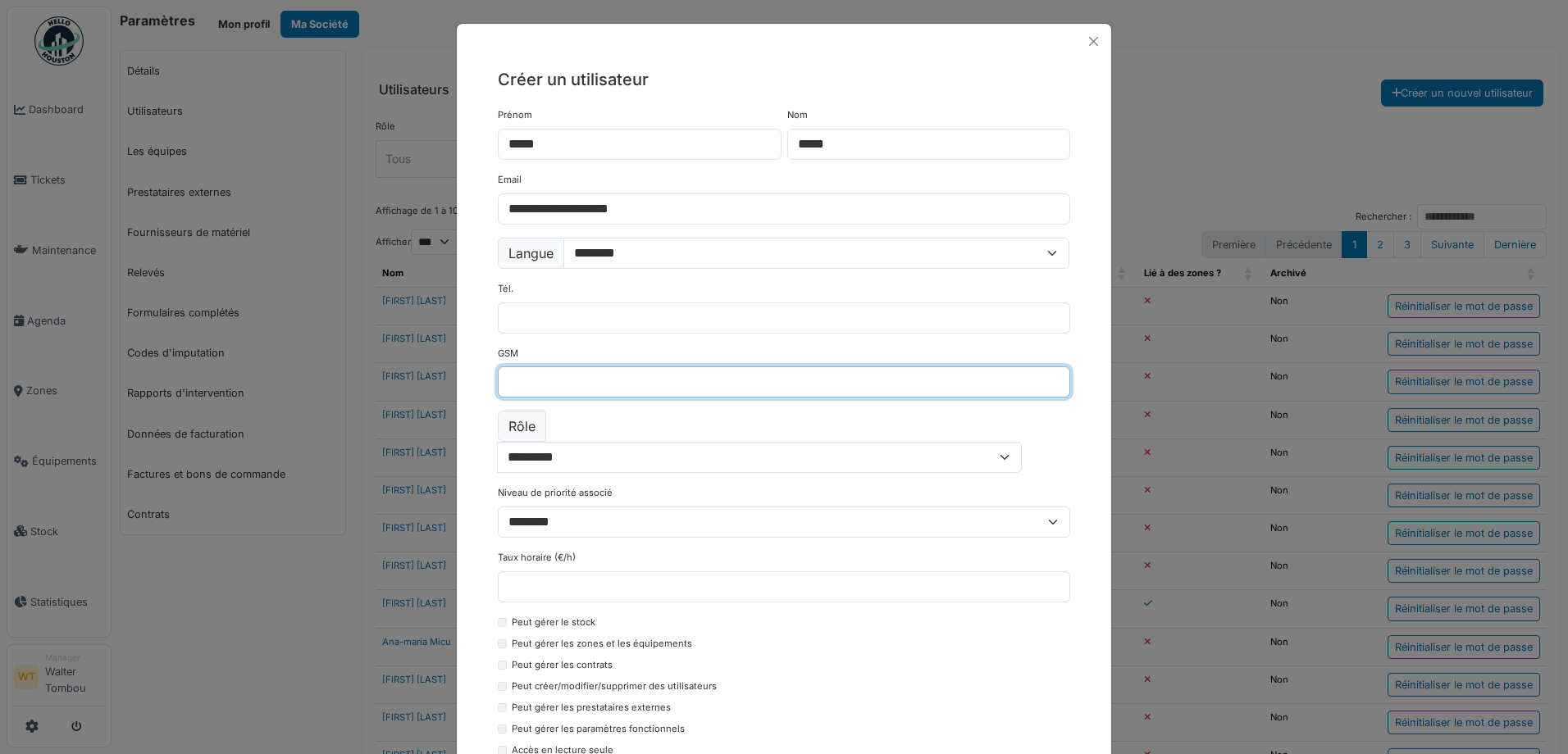 click on "GSM" at bounding box center (784, 382) 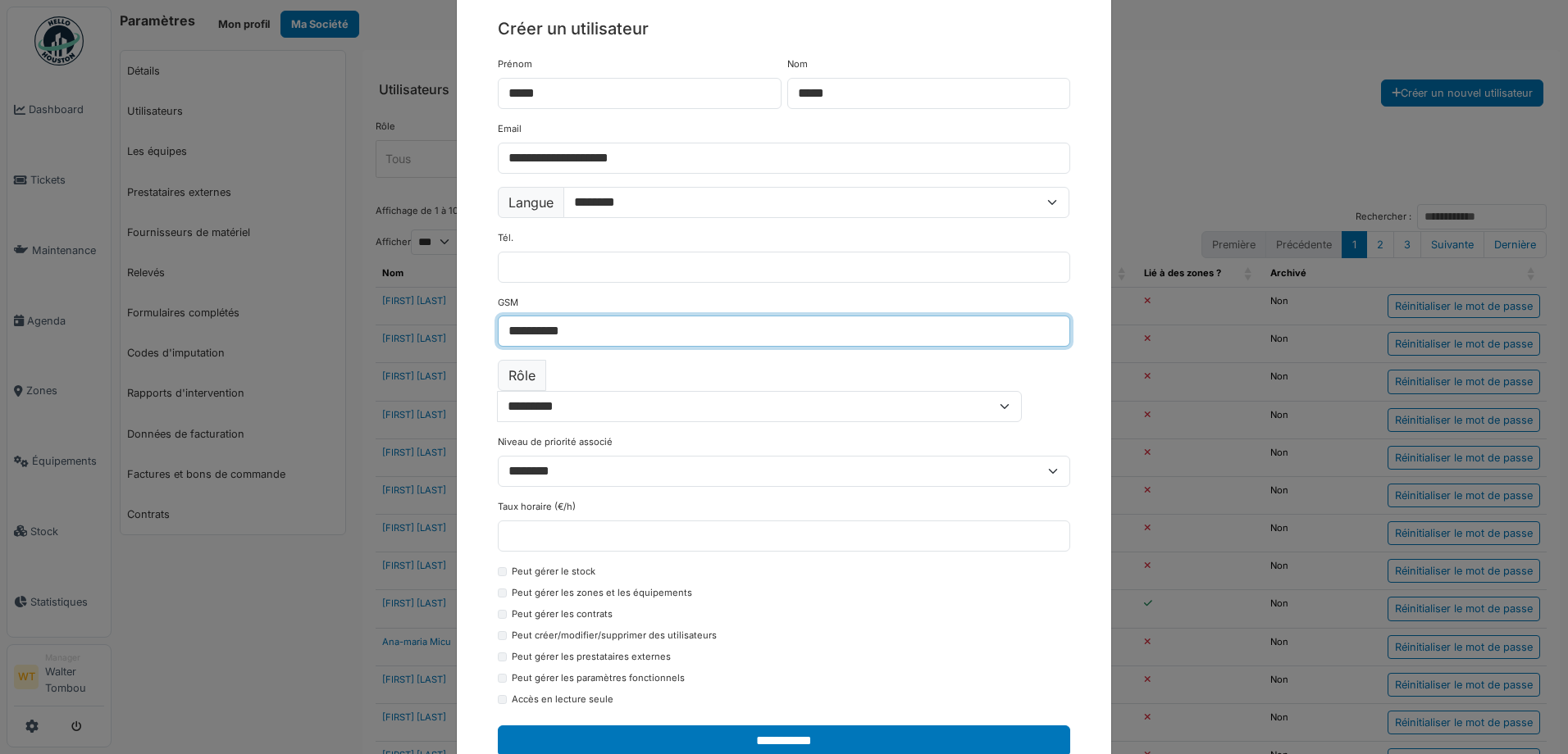 scroll, scrollTop: 74, scrollLeft: 0, axis: vertical 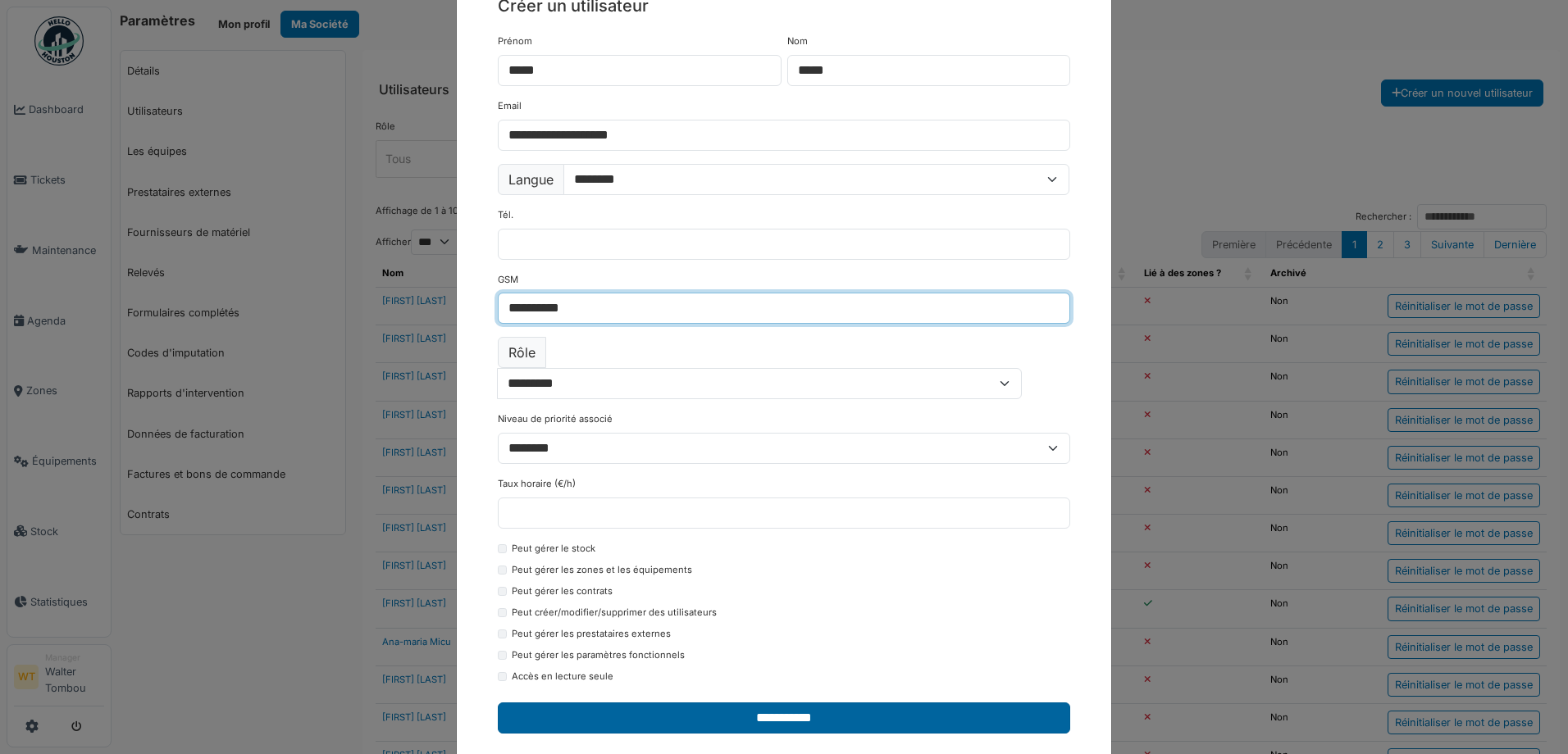 type on "**********" 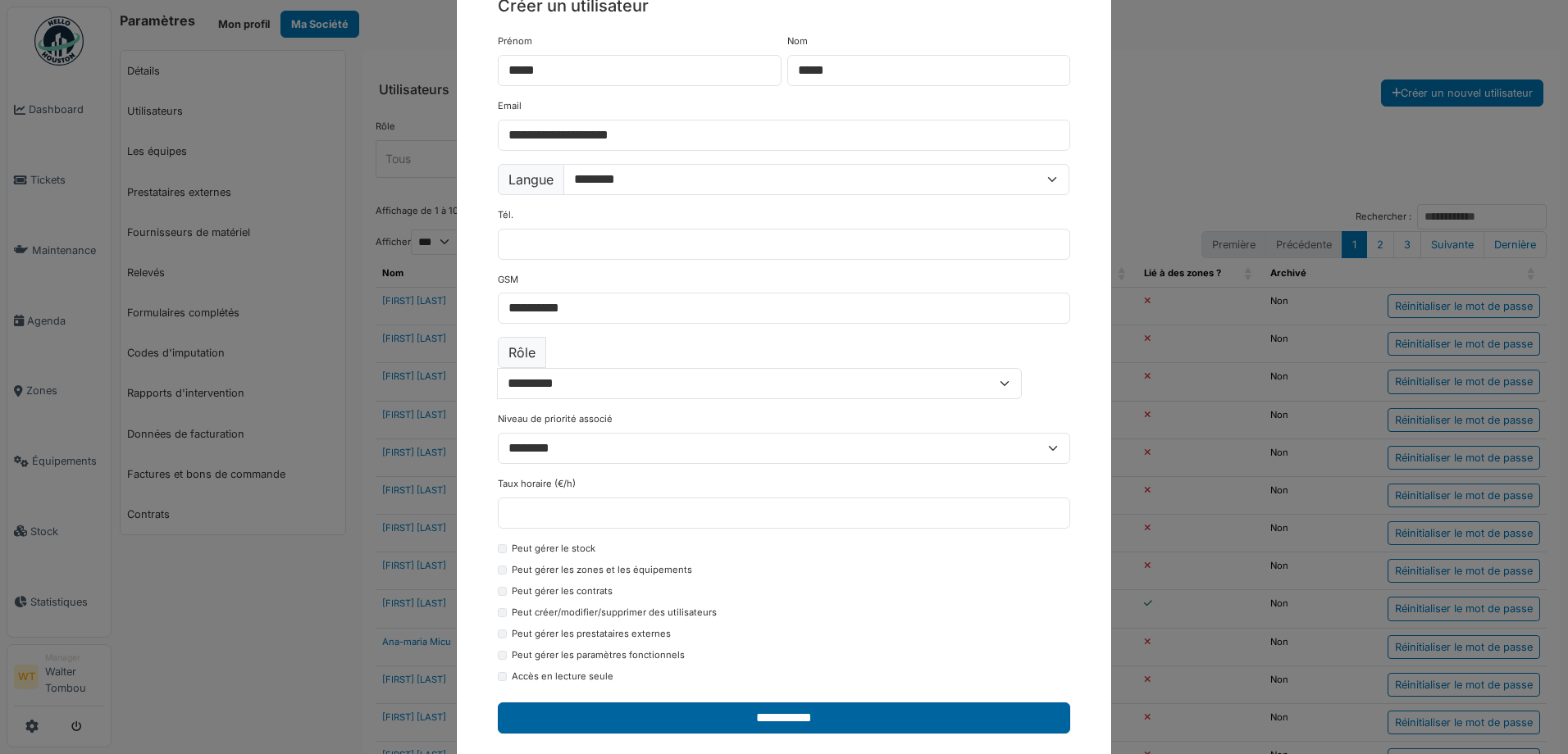 click on "**********" at bounding box center (784, 718) 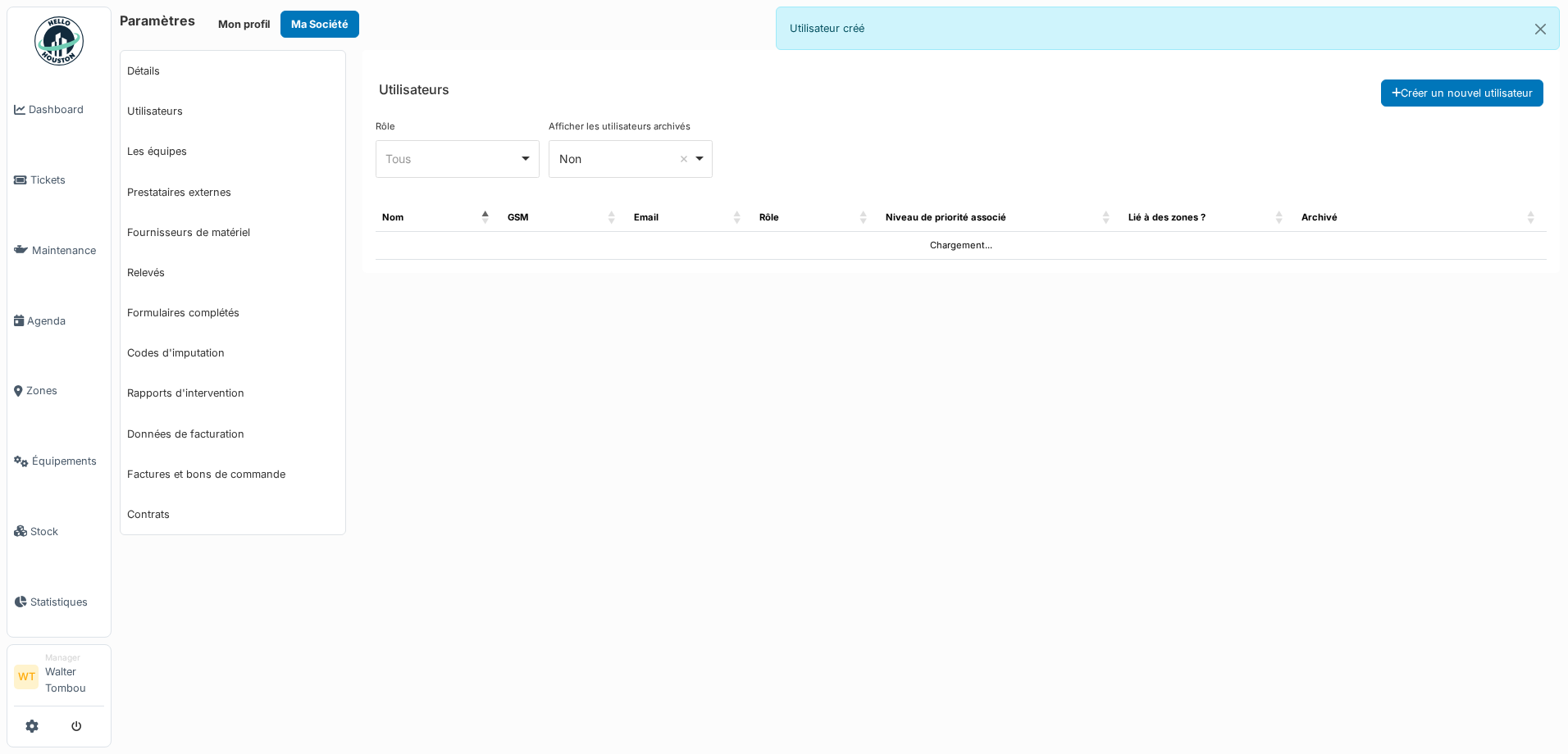 select on "***" 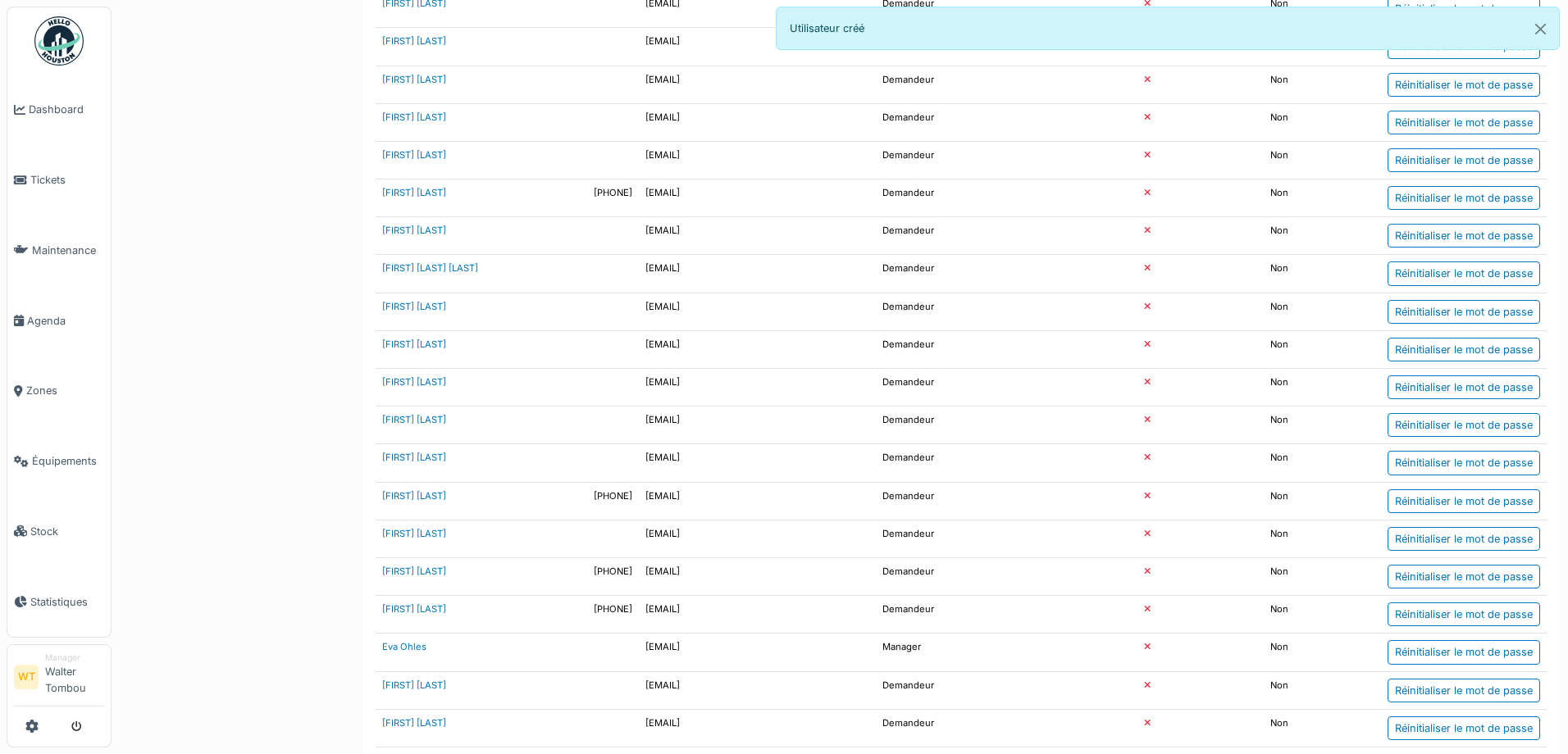 scroll, scrollTop: 2787, scrollLeft: 0, axis: vertical 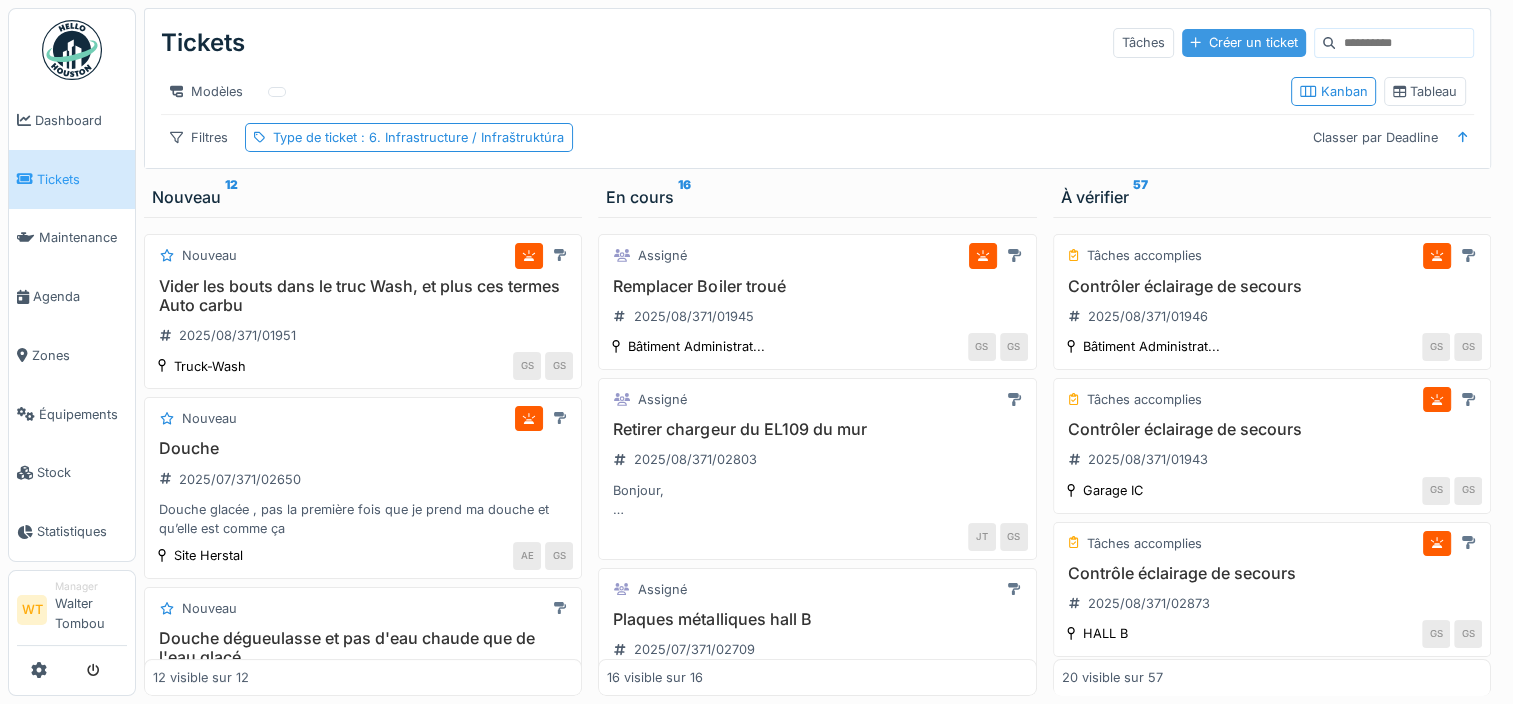 click on "Créer un ticket" at bounding box center (1244, 42) 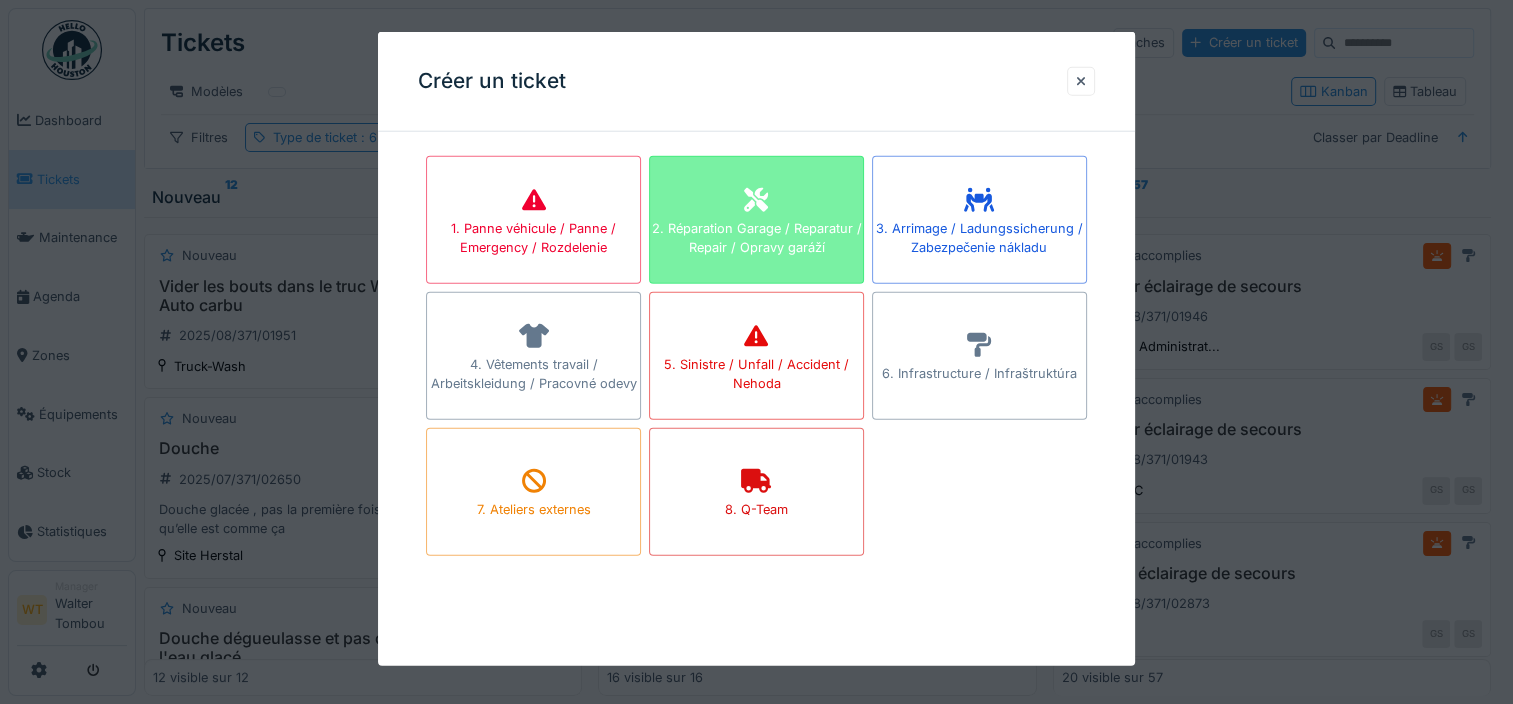 click 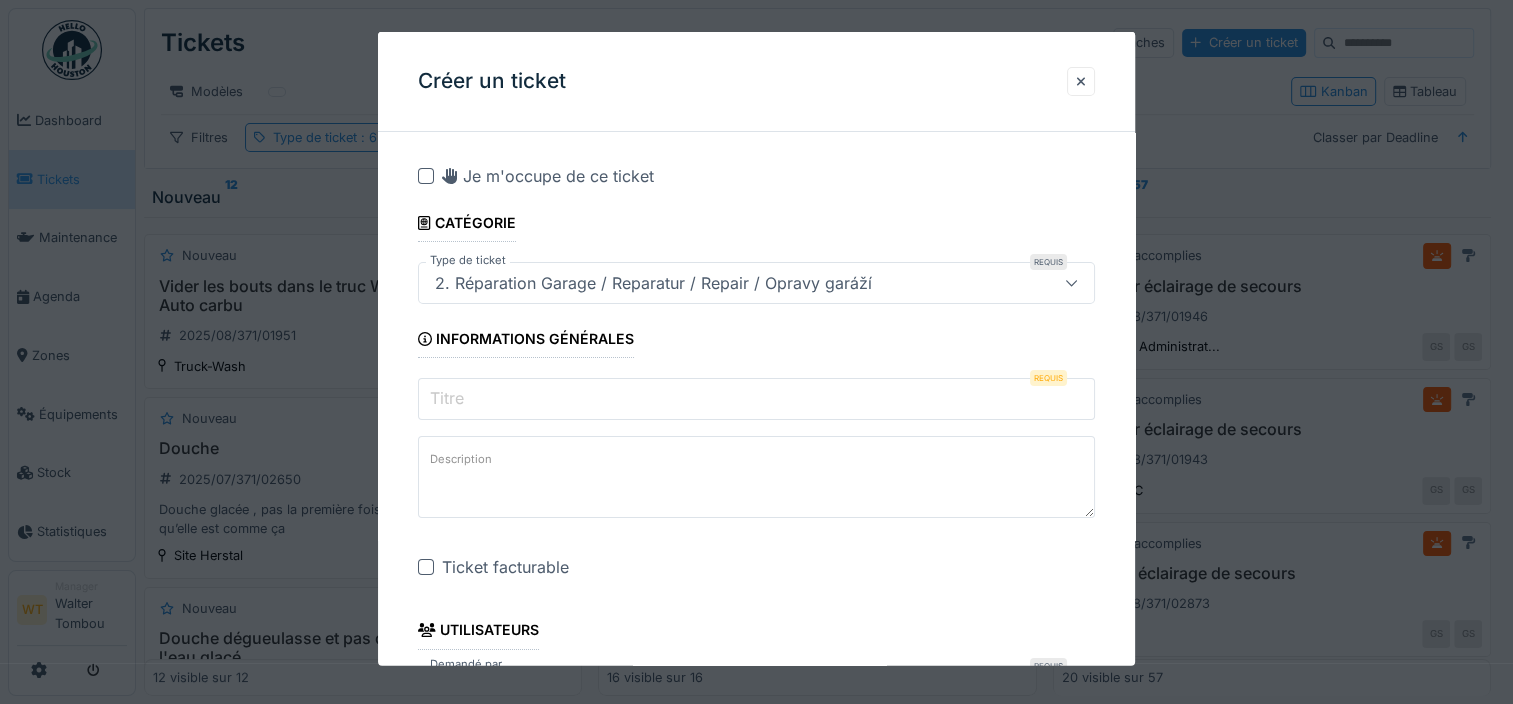 click on "Titre" at bounding box center (756, 399) 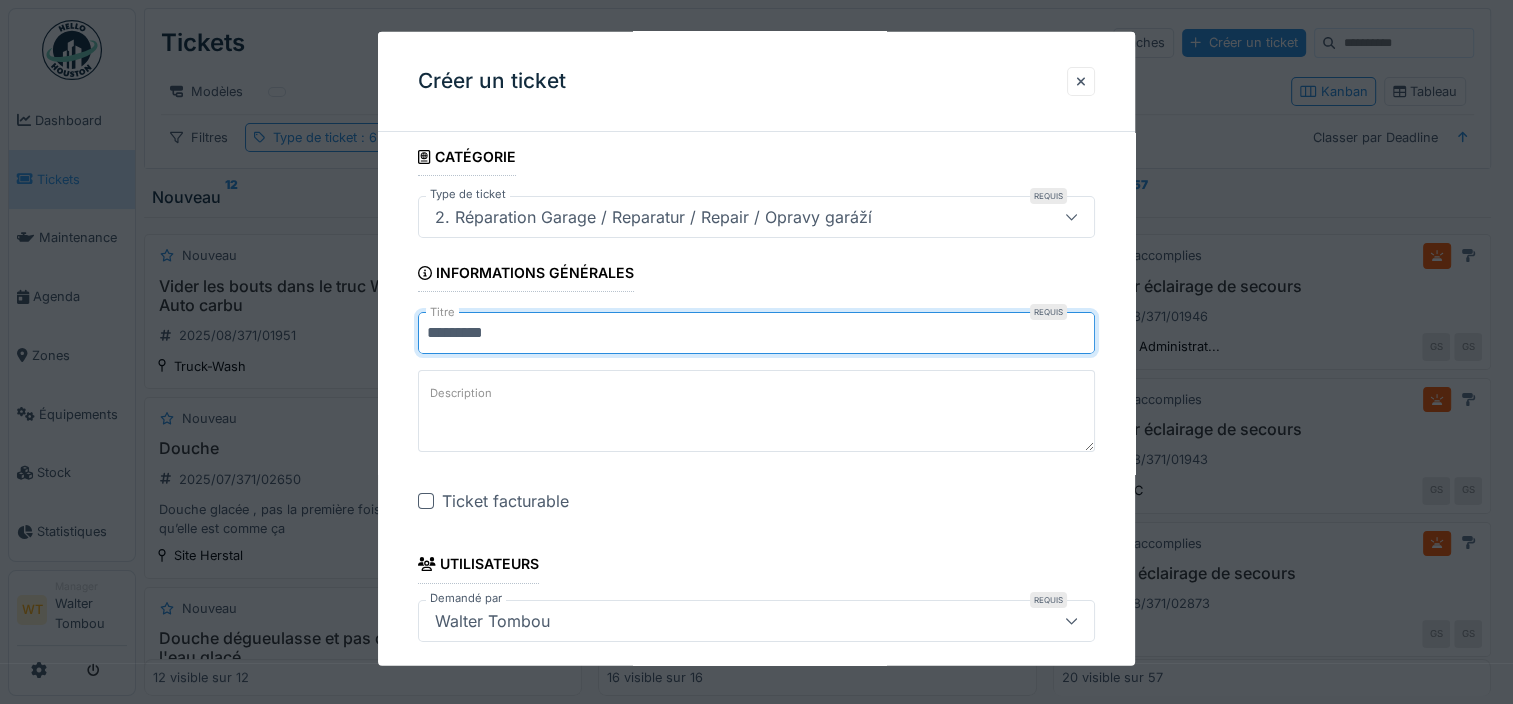 scroll, scrollTop: 100, scrollLeft: 0, axis: vertical 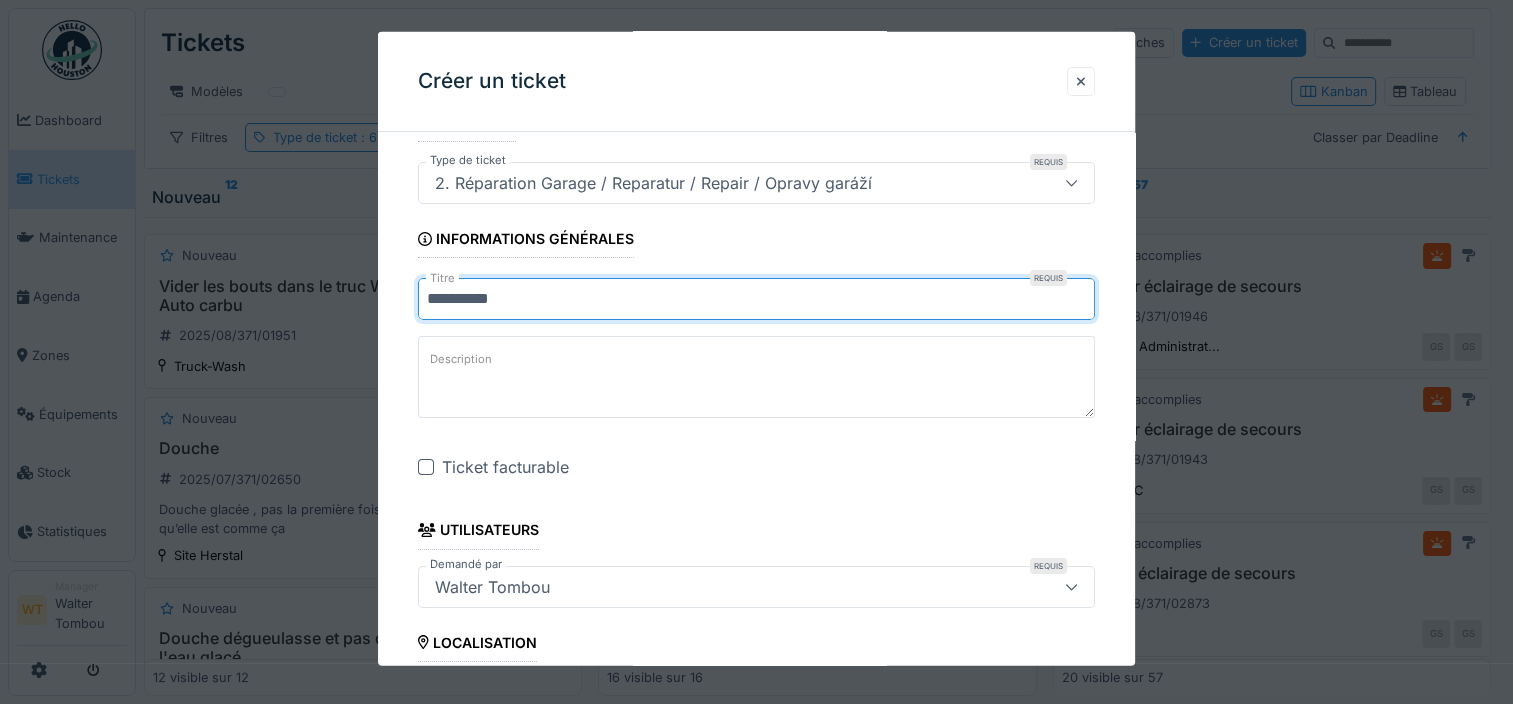 type on "*********" 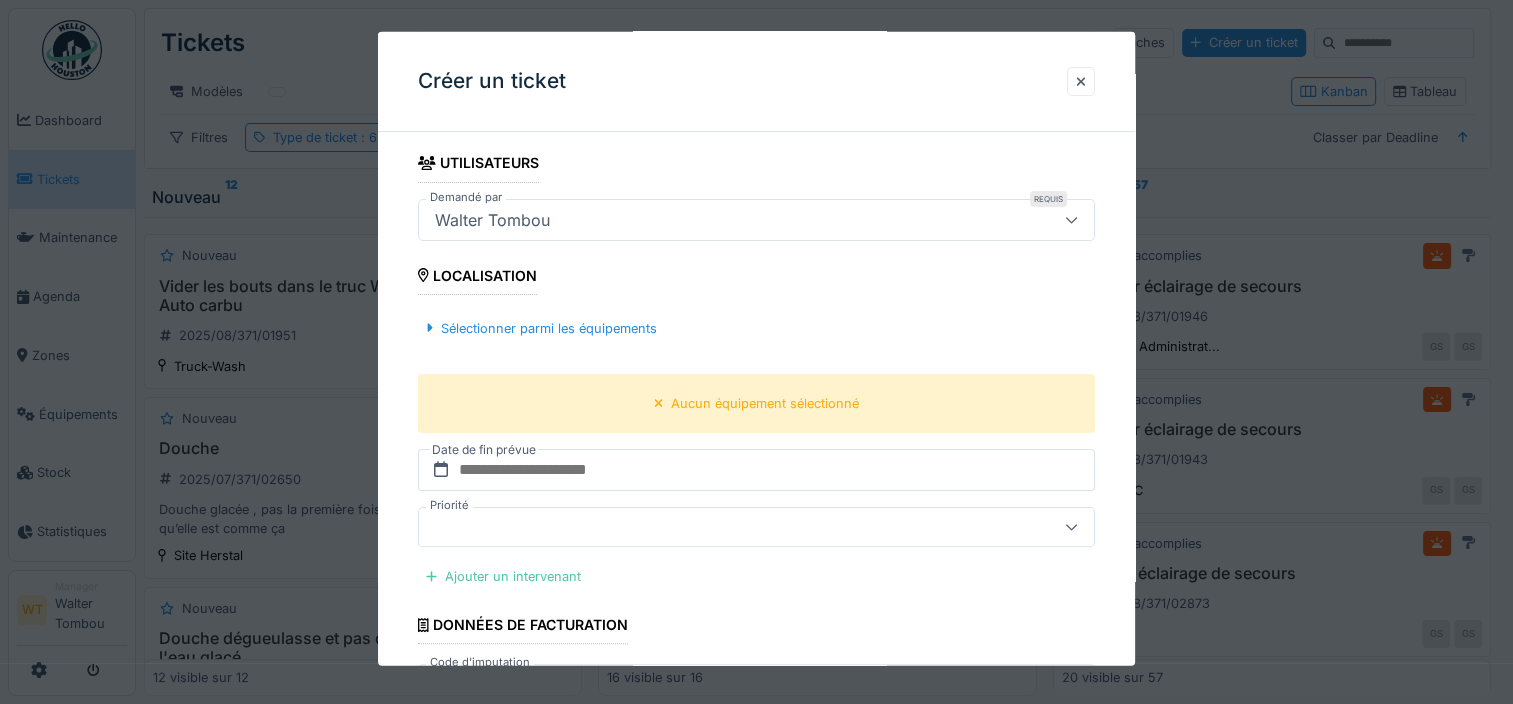 scroll, scrollTop: 500, scrollLeft: 0, axis: vertical 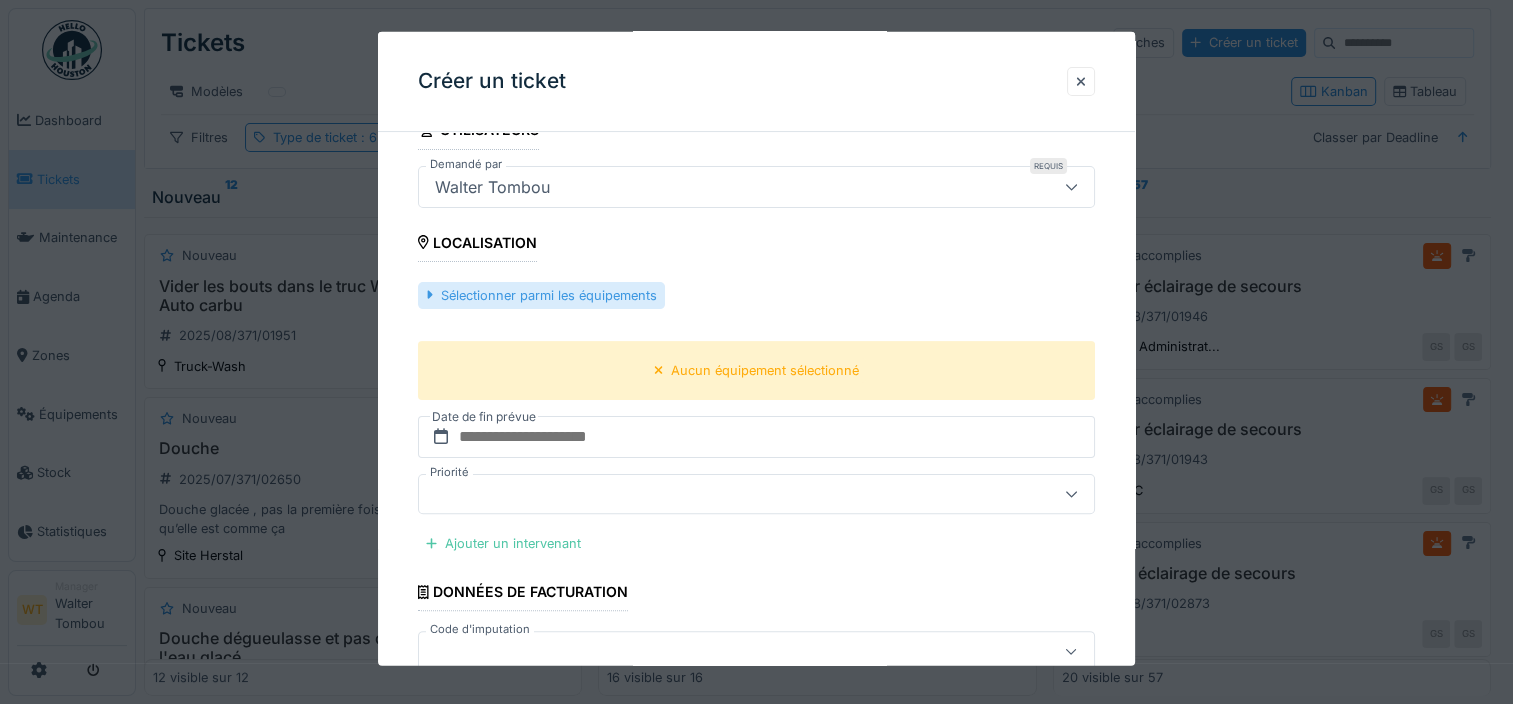 click on "Sélectionner parmi les équipements" at bounding box center [541, 294] 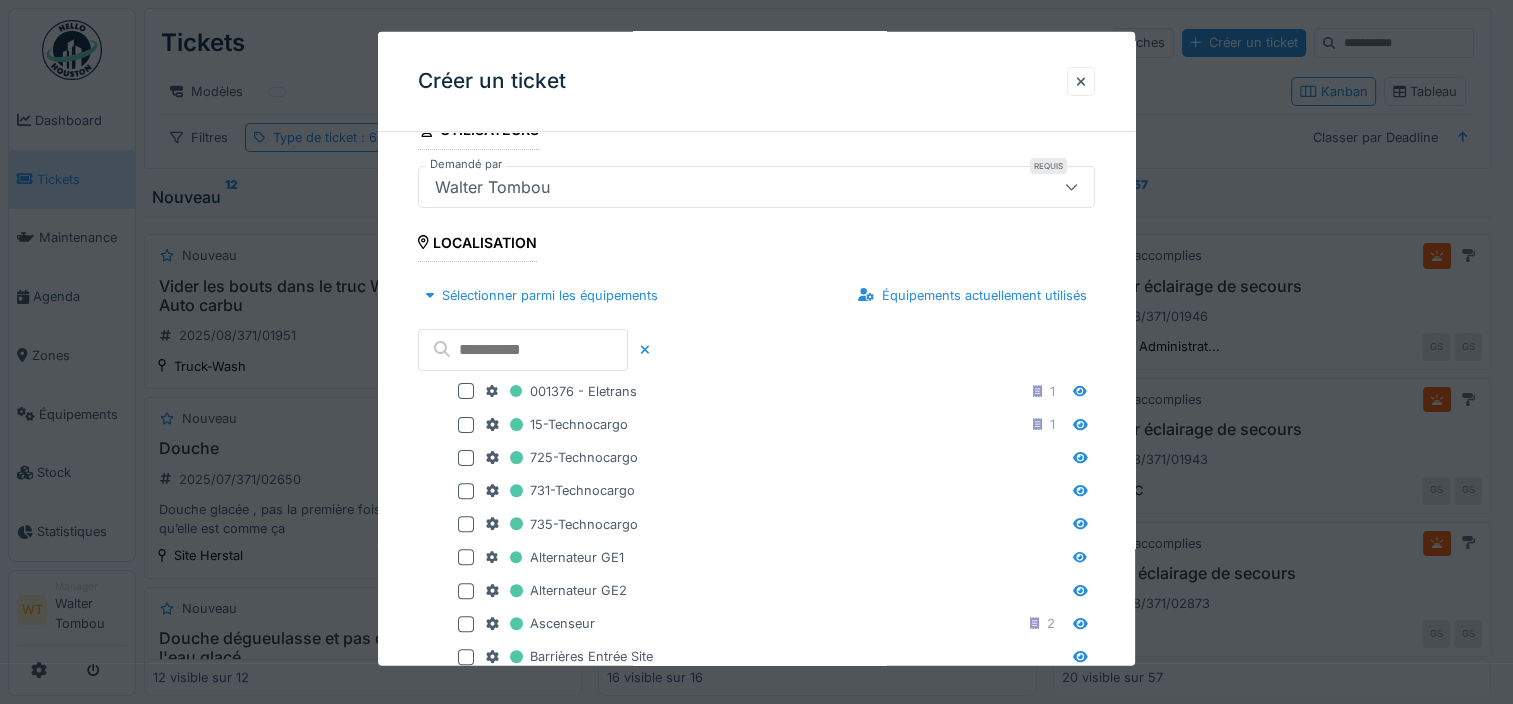 click at bounding box center [523, 349] 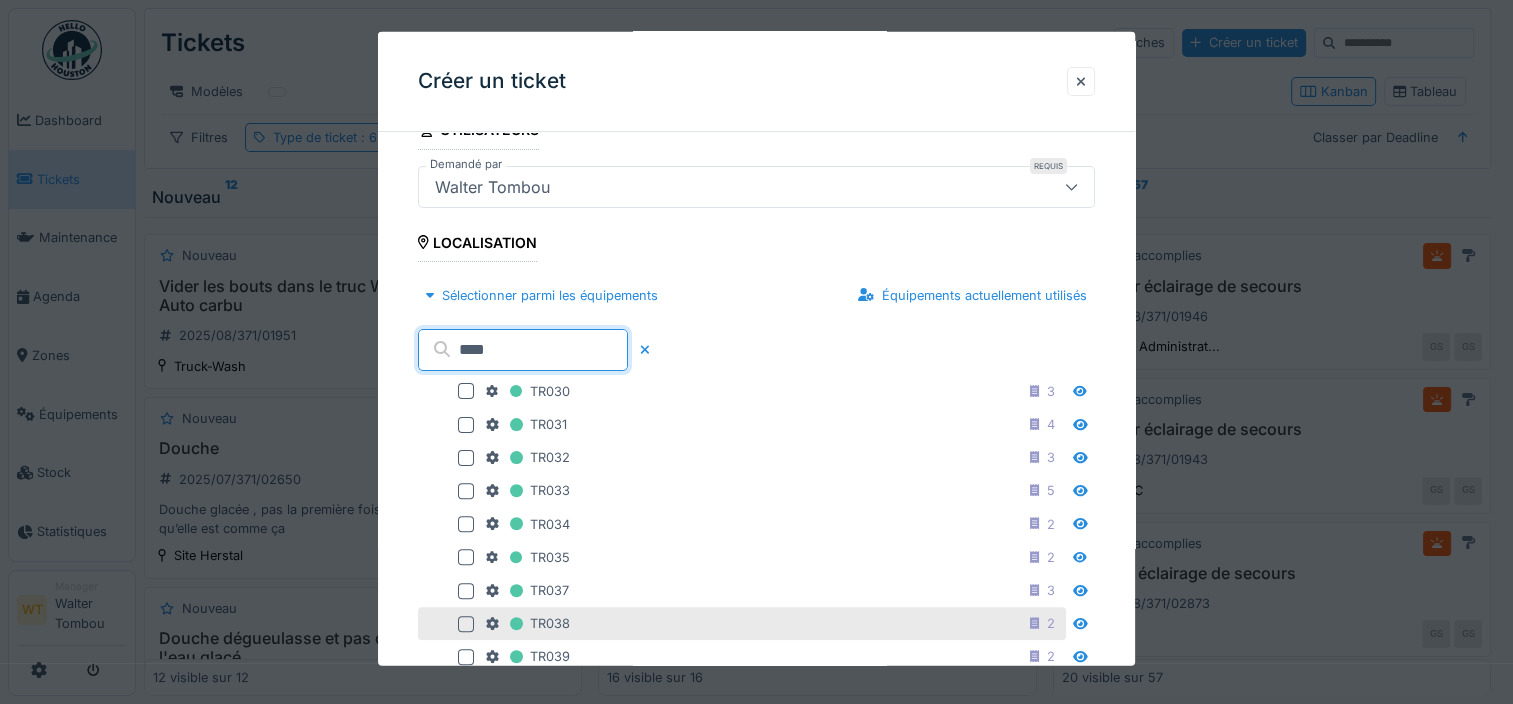 type on "****" 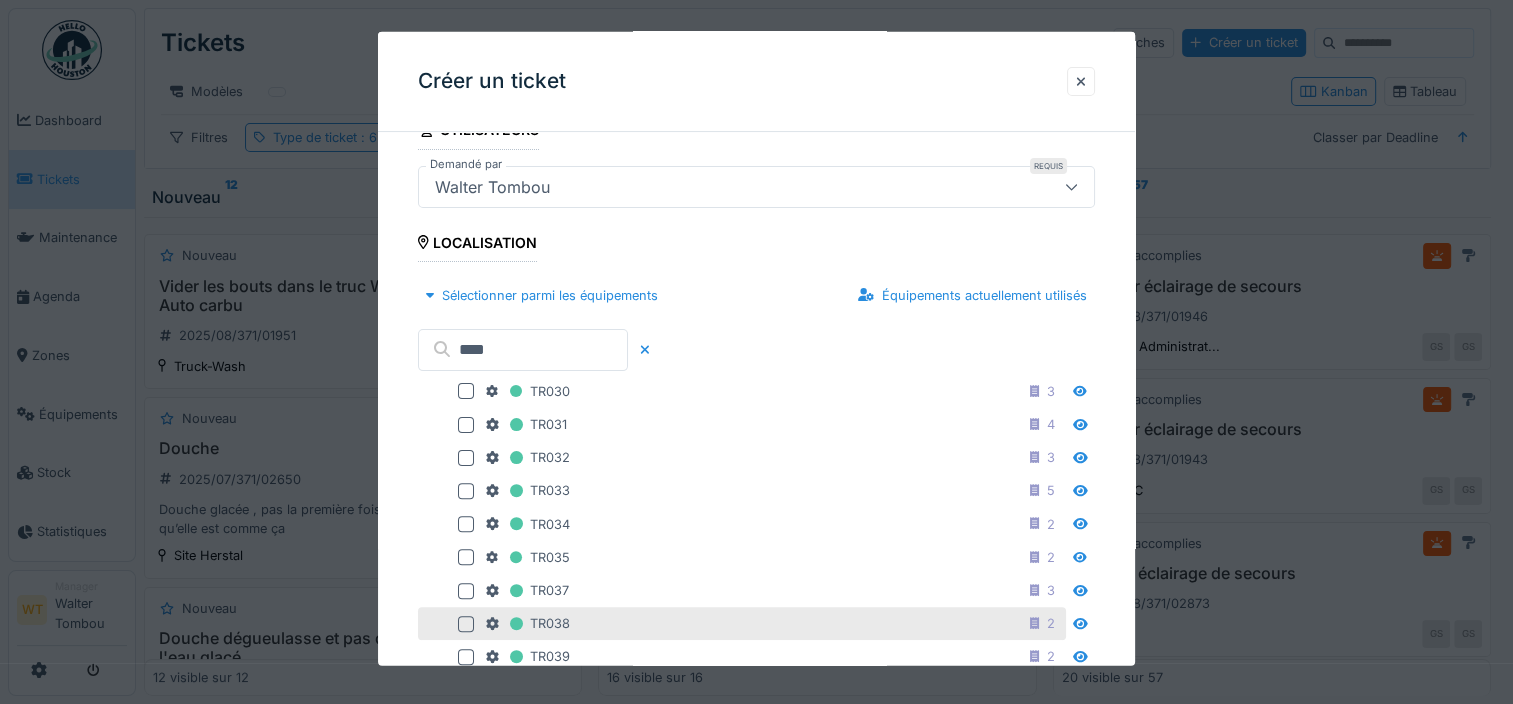click at bounding box center [466, 623] 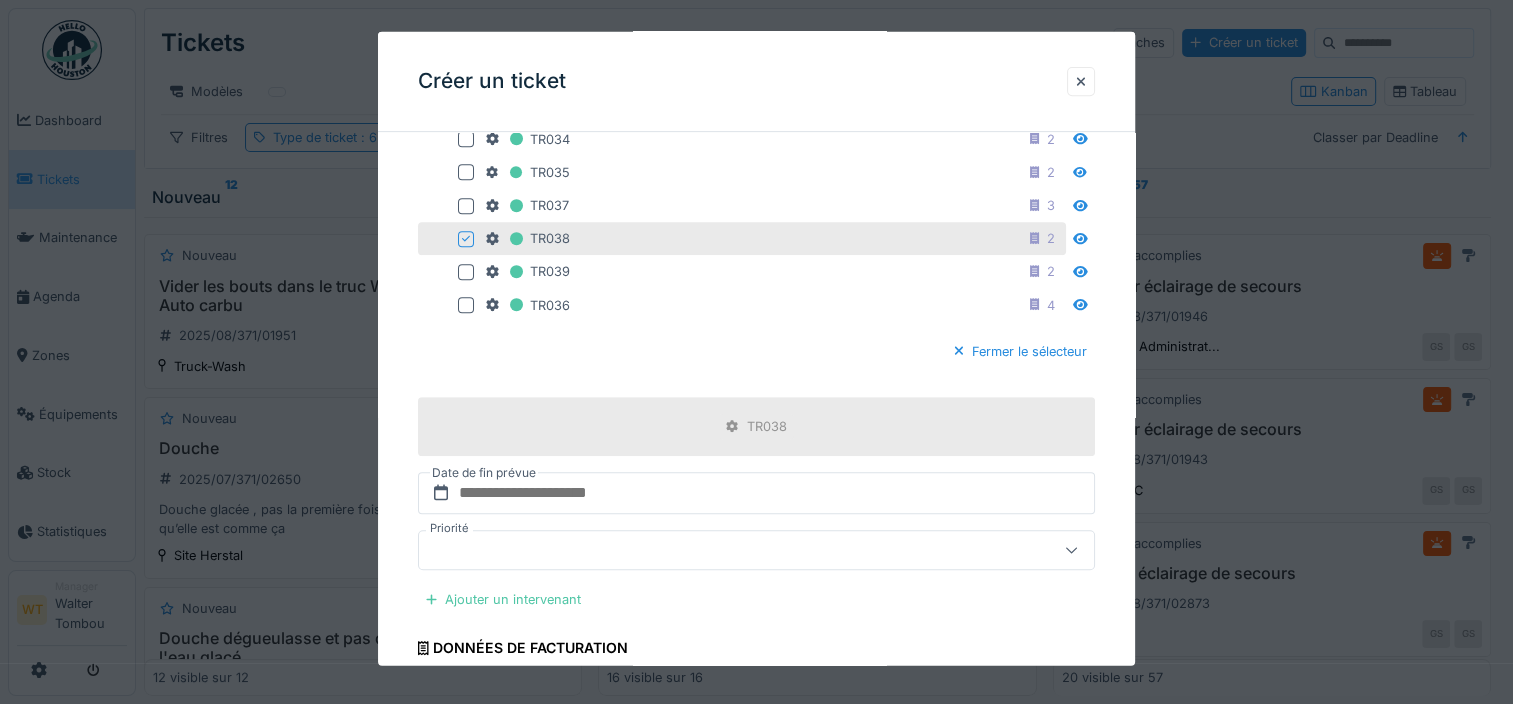 scroll, scrollTop: 900, scrollLeft: 0, axis: vertical 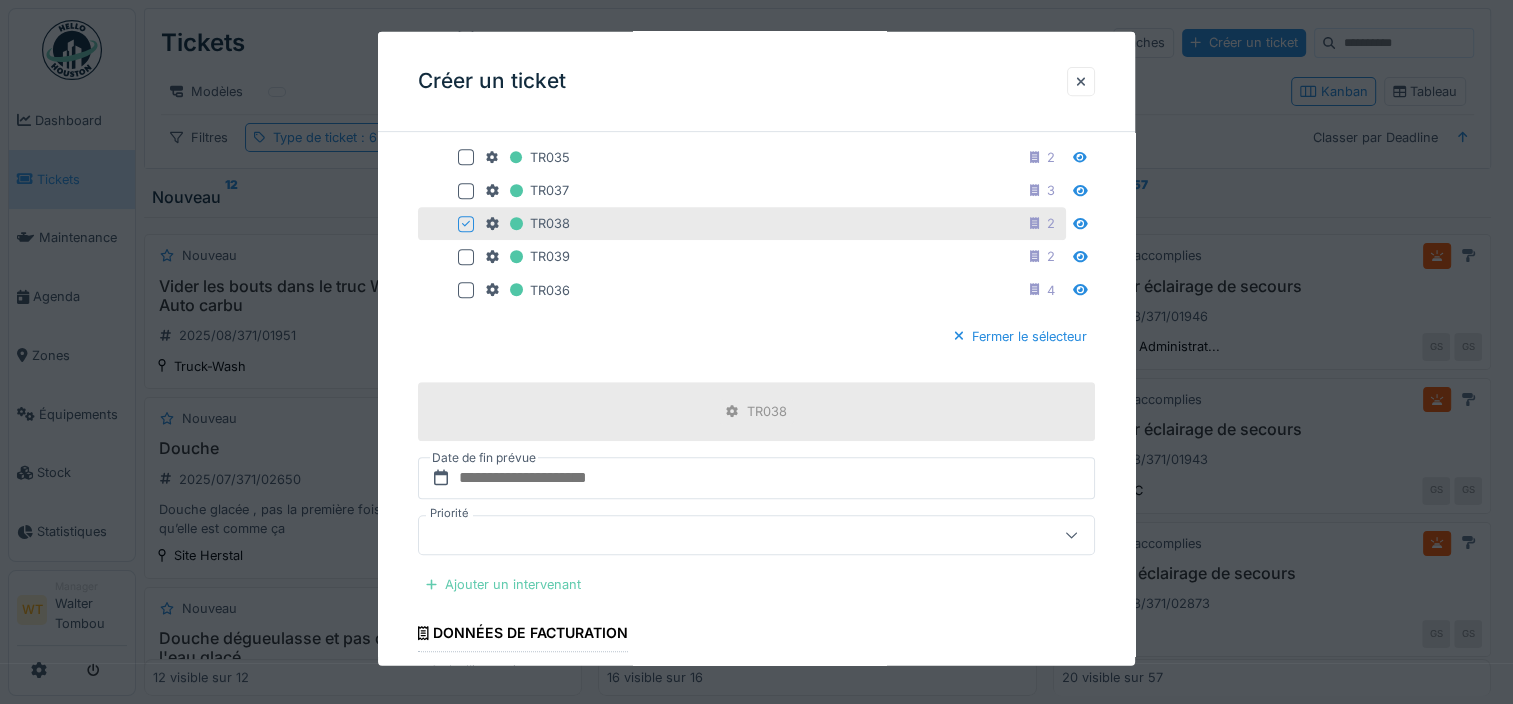 click on "Ajouter un intervenant" at bounding box center (503, 584) 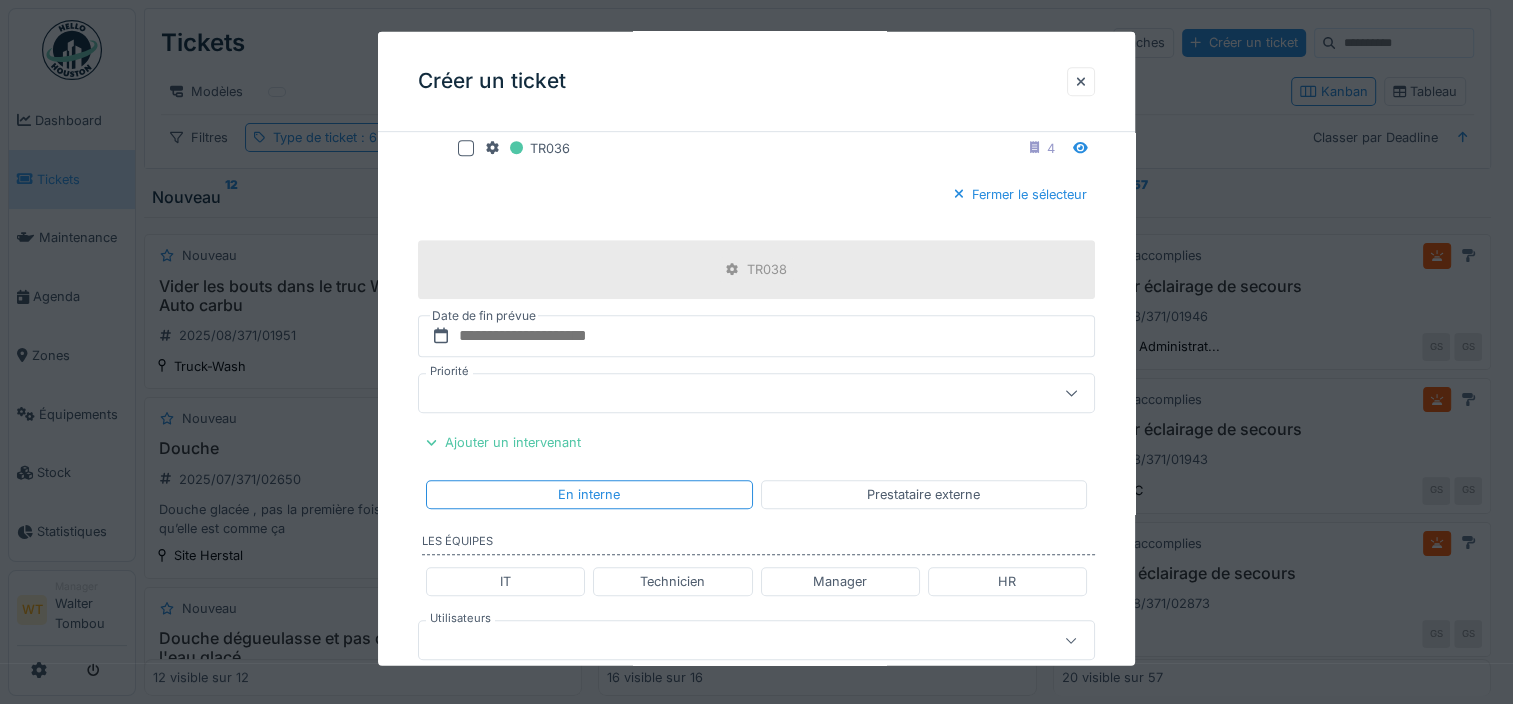 scroll, scrollTop: 1300, scrollLeft: 0, axis: vertical 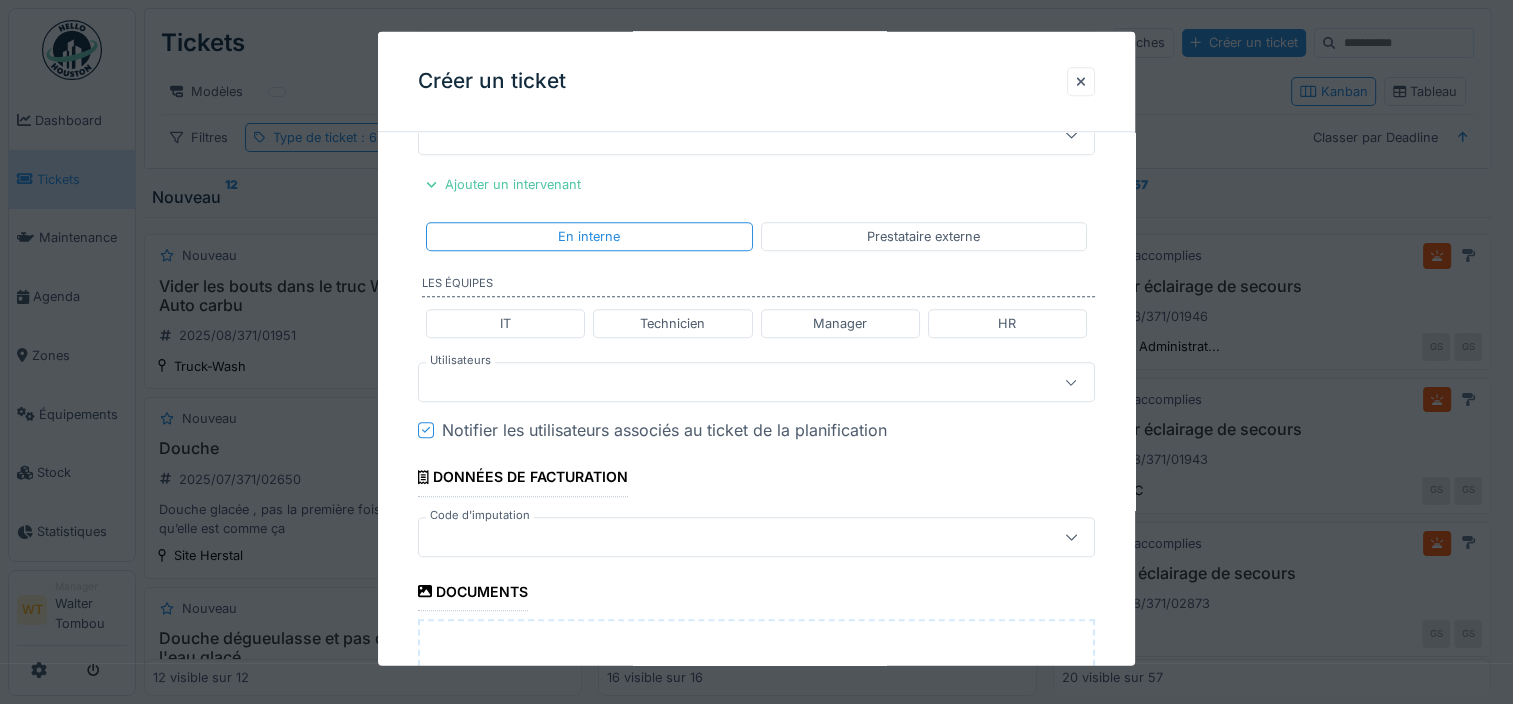 click at bounding box center (722, 382) 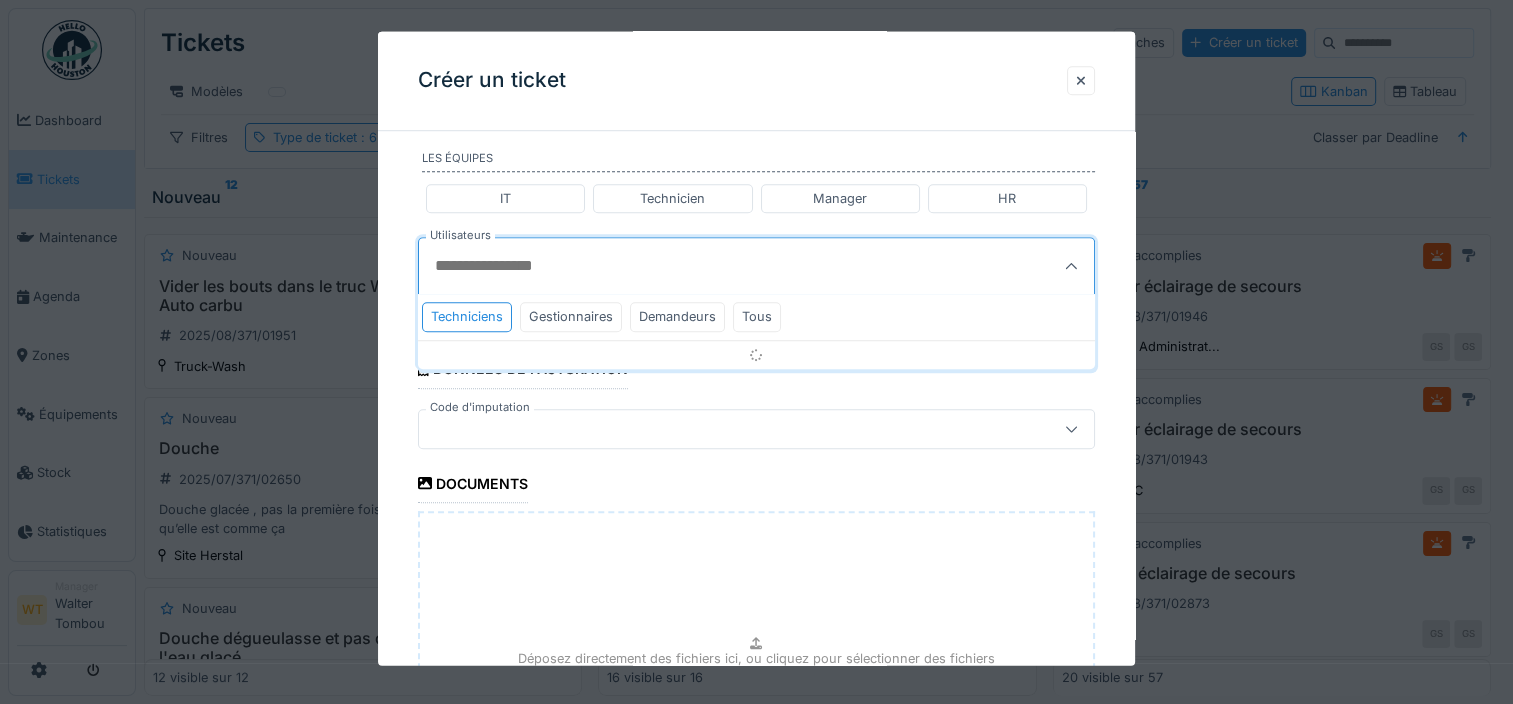 scroll, scrollTop: 1689, scrollLeft: 0, axis: vertical 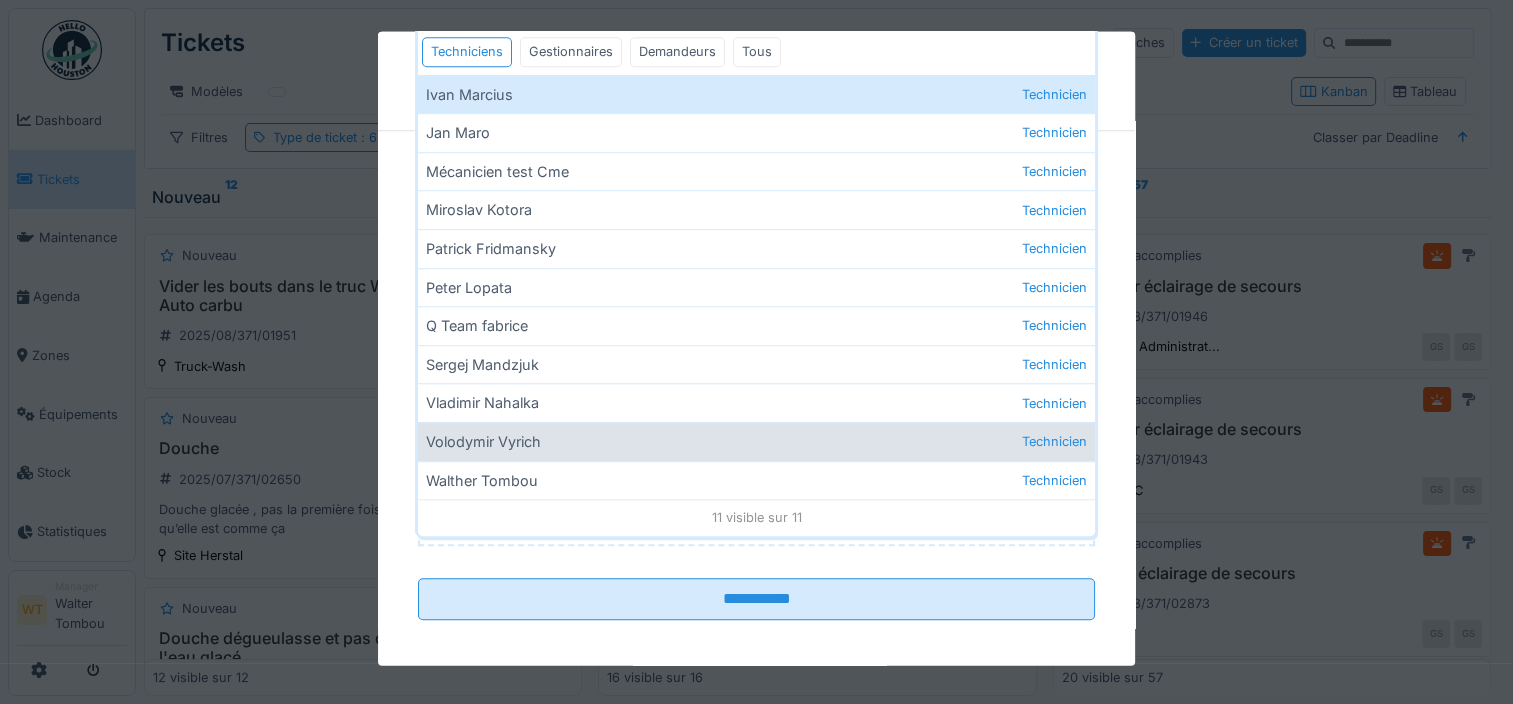 click on "Volodymir Vyrich   Technicien" at bounding box center [756, 442] 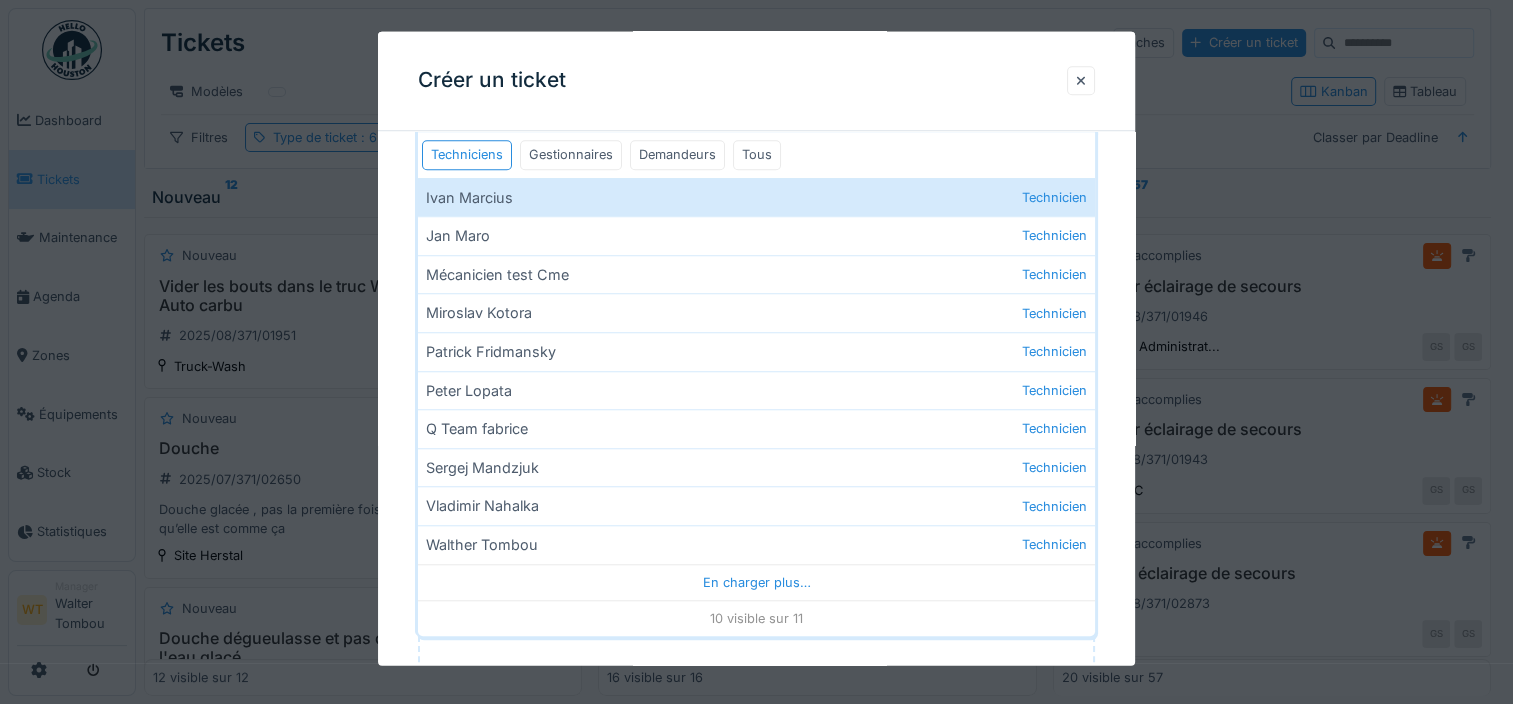 scroll, scrollTop: 1489, scrollLeft: 0, axis: vertical 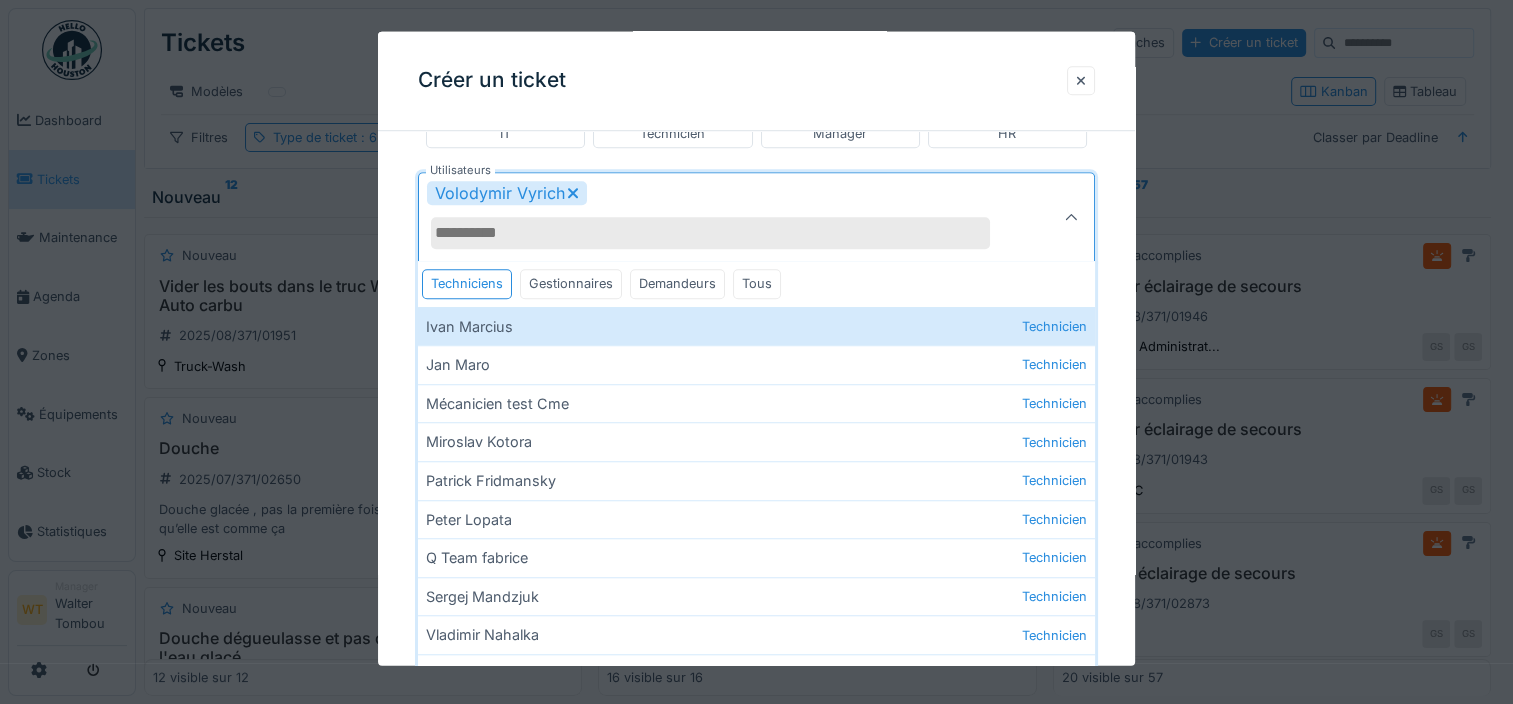 click on "Volodymir Vyrich" at bounding box center [722, 218] 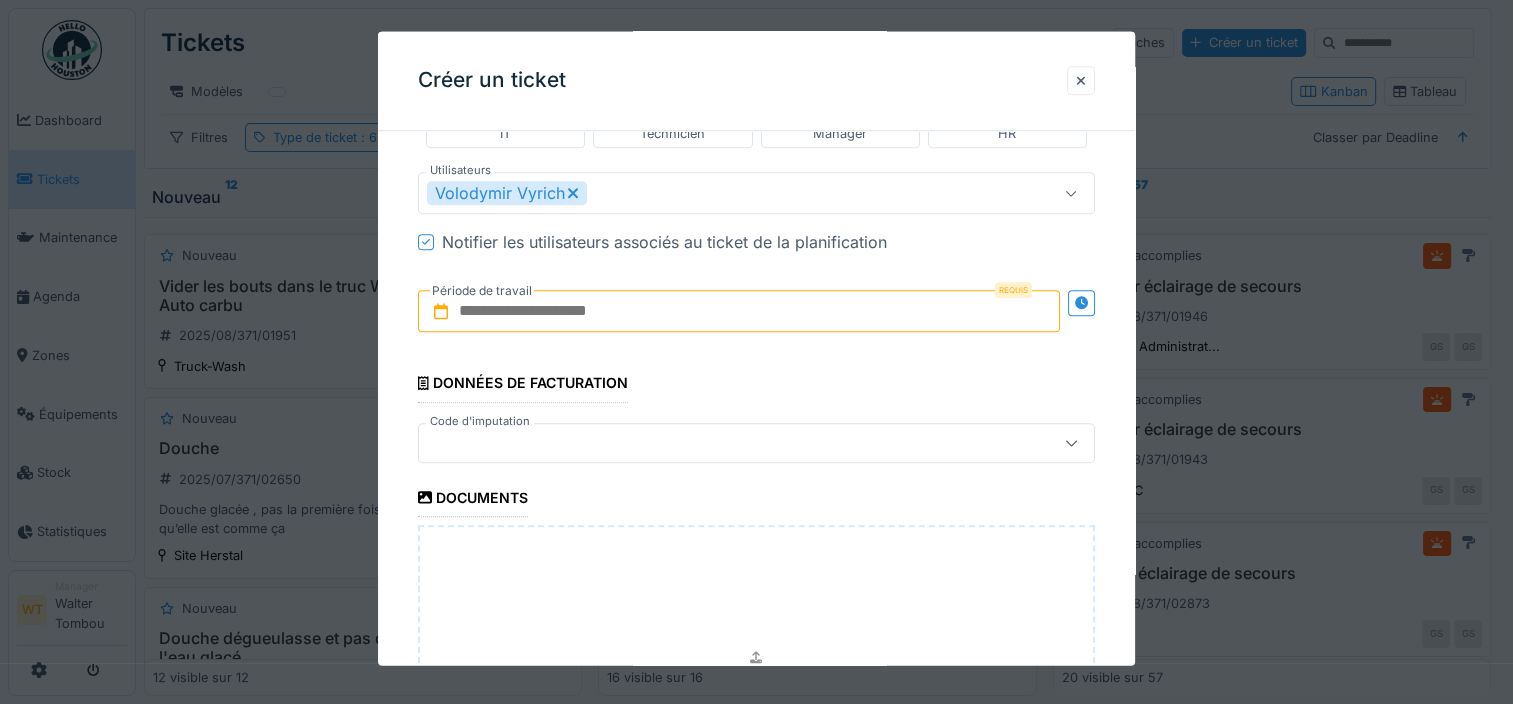 click at bounding box center (739, 312) 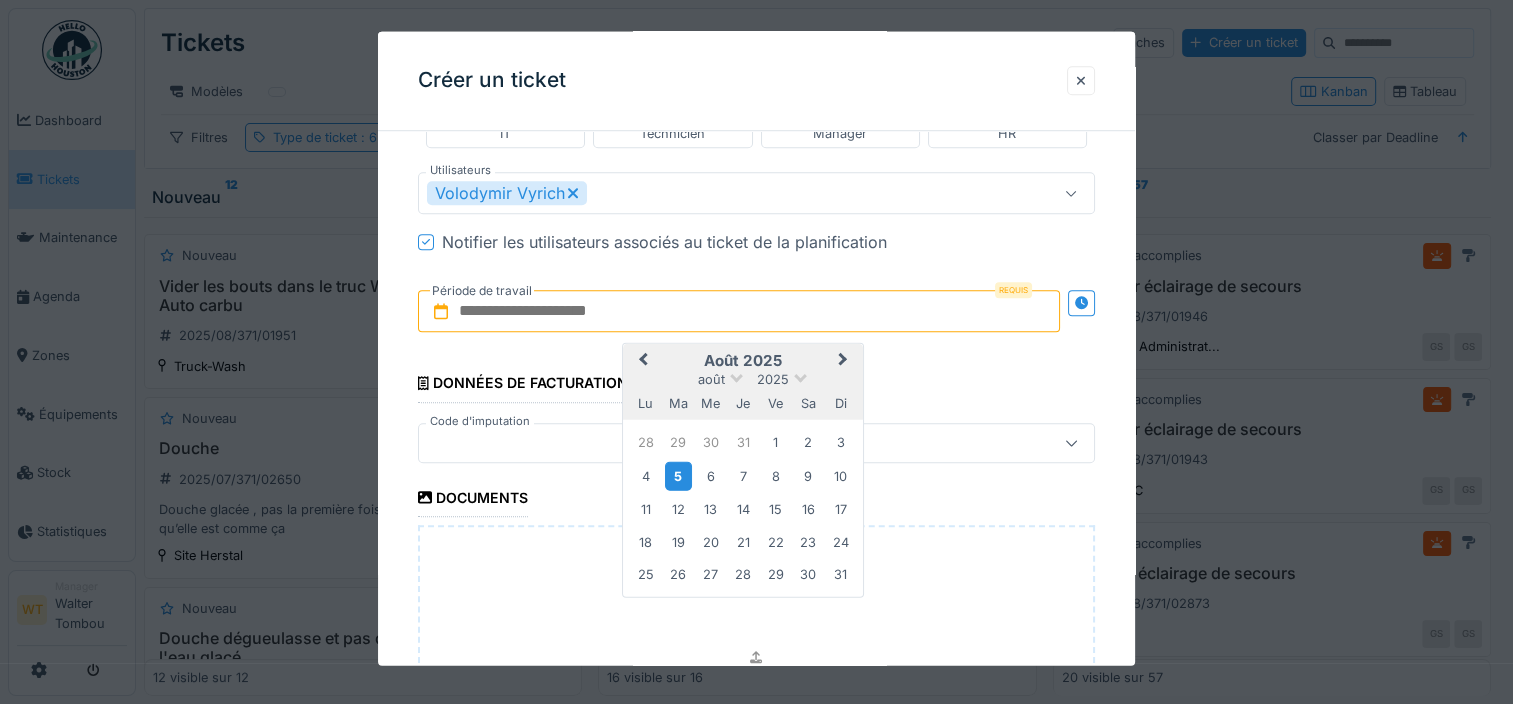 click on "5" at bounding box center [678, 476] 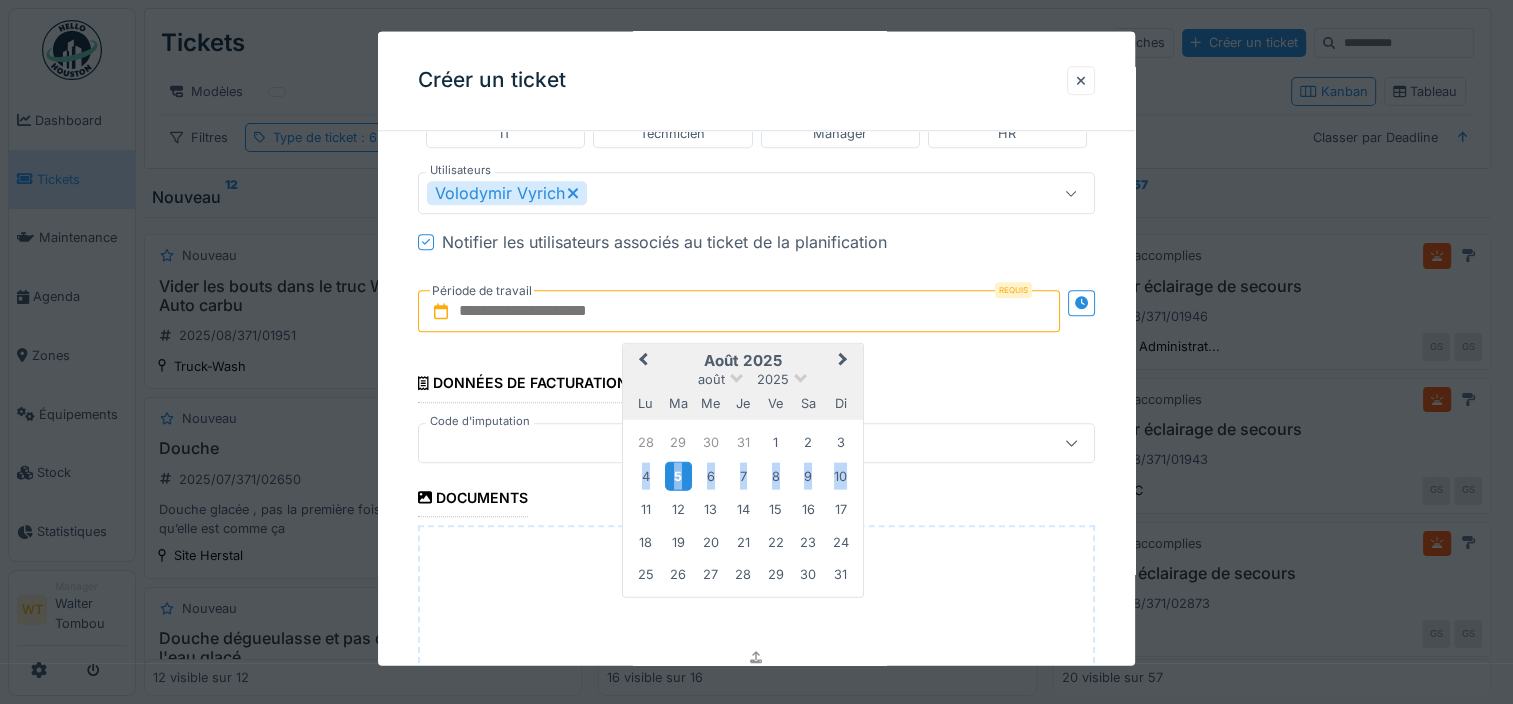 click on "5" at bounding box center (678, 476) 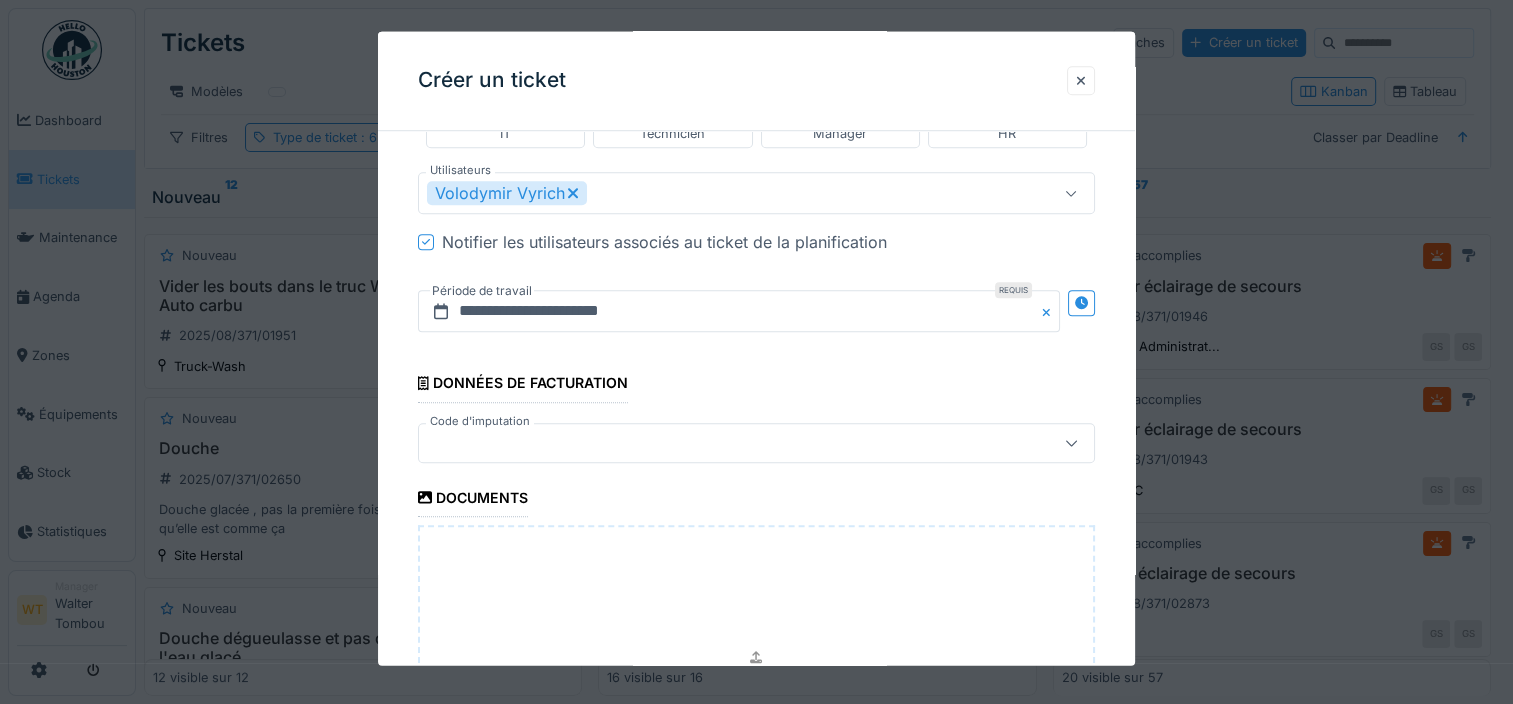 click at bounding box center (722, 443) 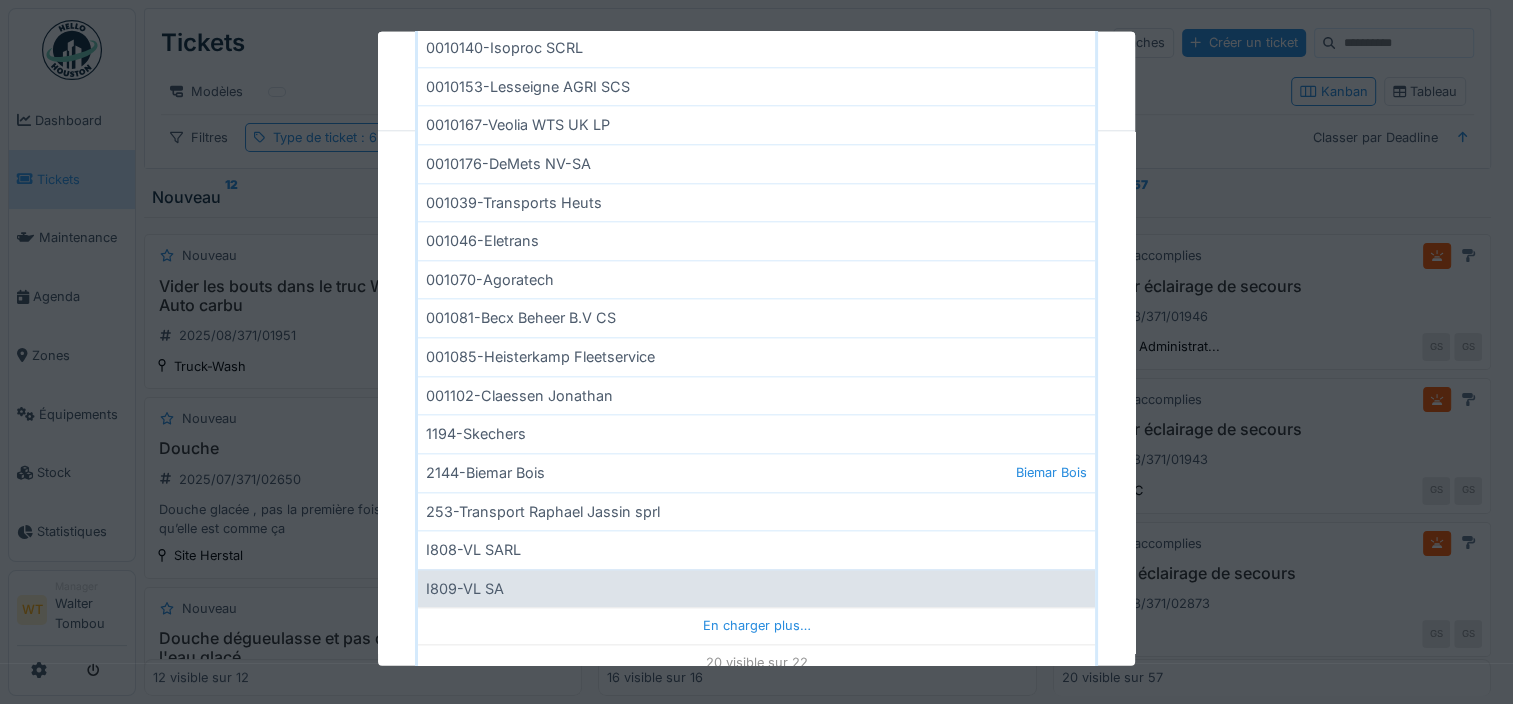 click on "I809-VL SA" at bounding box center (756, 588) 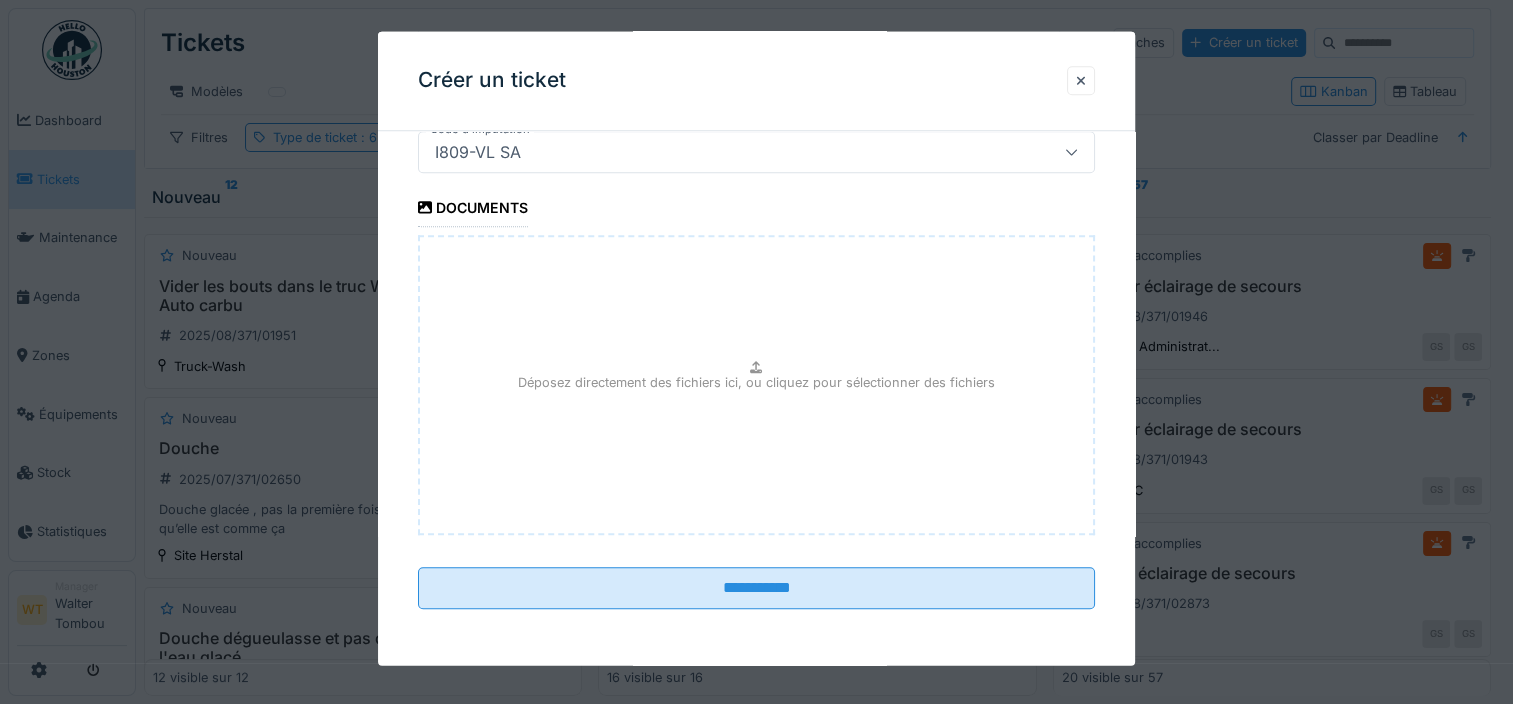 scroll, scrollTop: 1769, scrollLeft: 0, axis: vertical 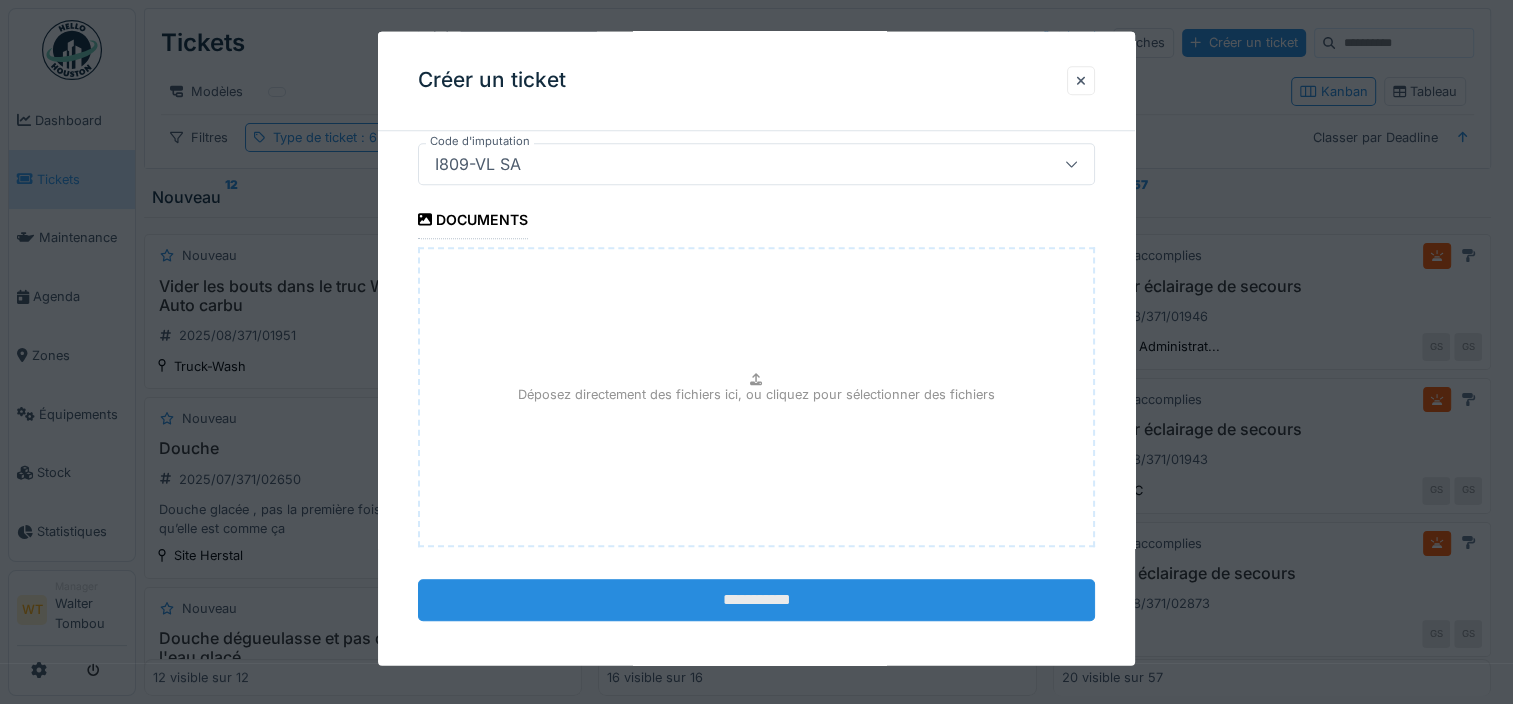 click on "**********" at bounding box center [756, 600] 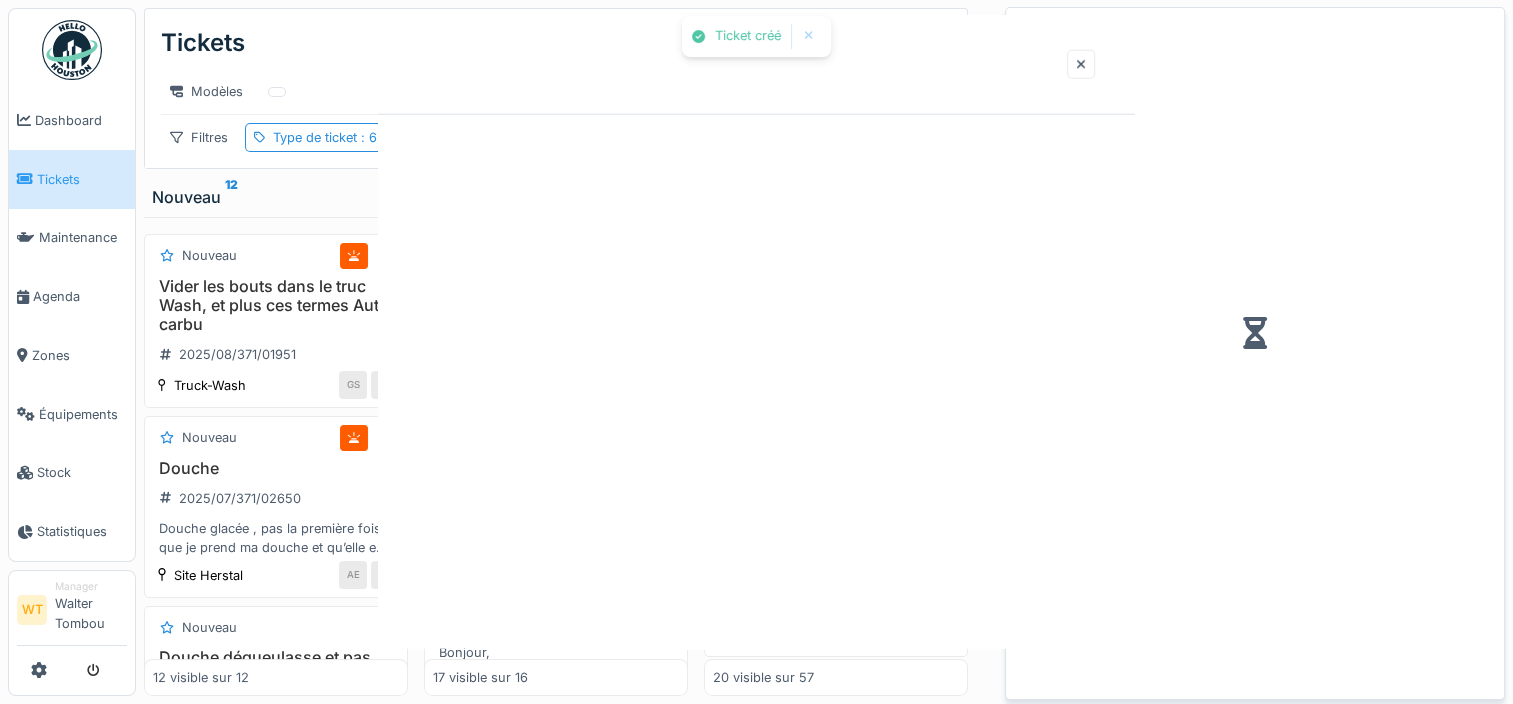 scroll, scrollTop: 0, scrollLeft: 0, axis: both 